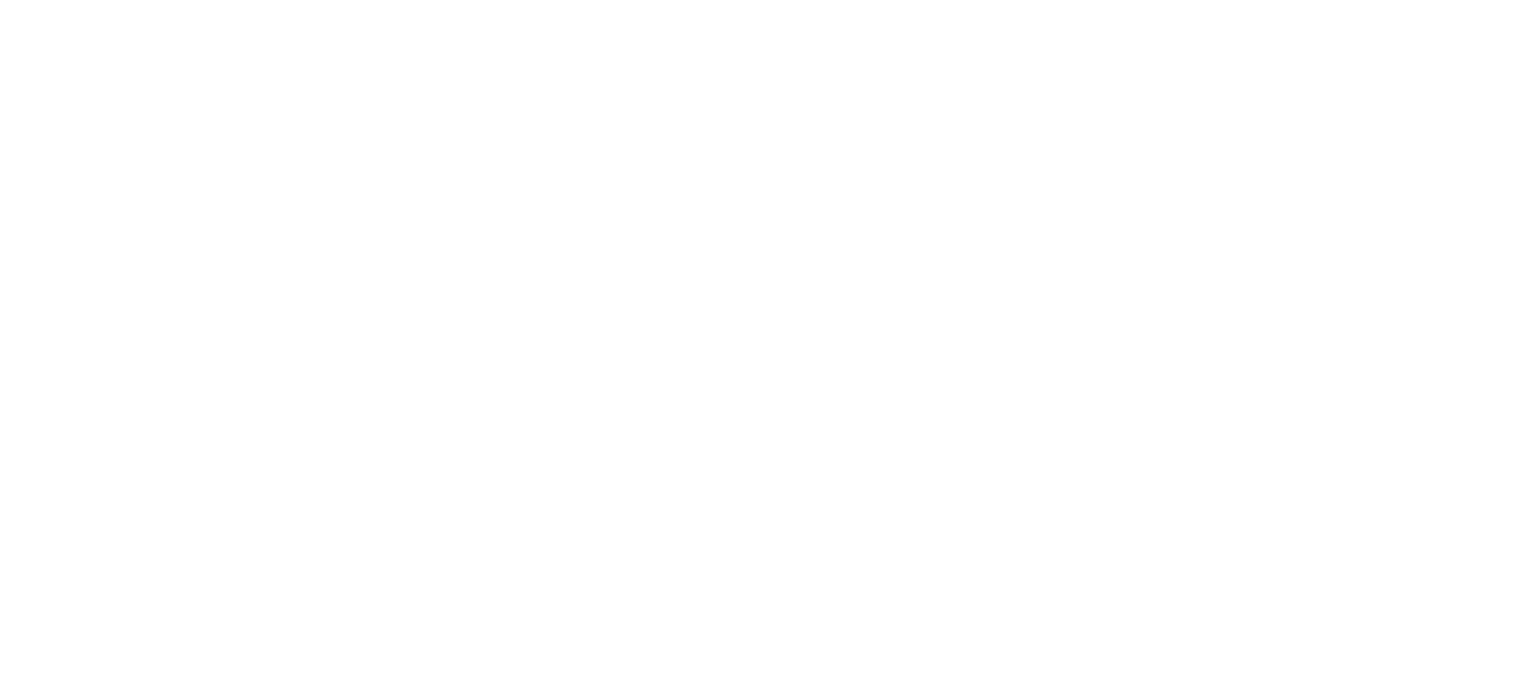 scroll, scrollTop: 0, scrollLeft: 0, axis: both 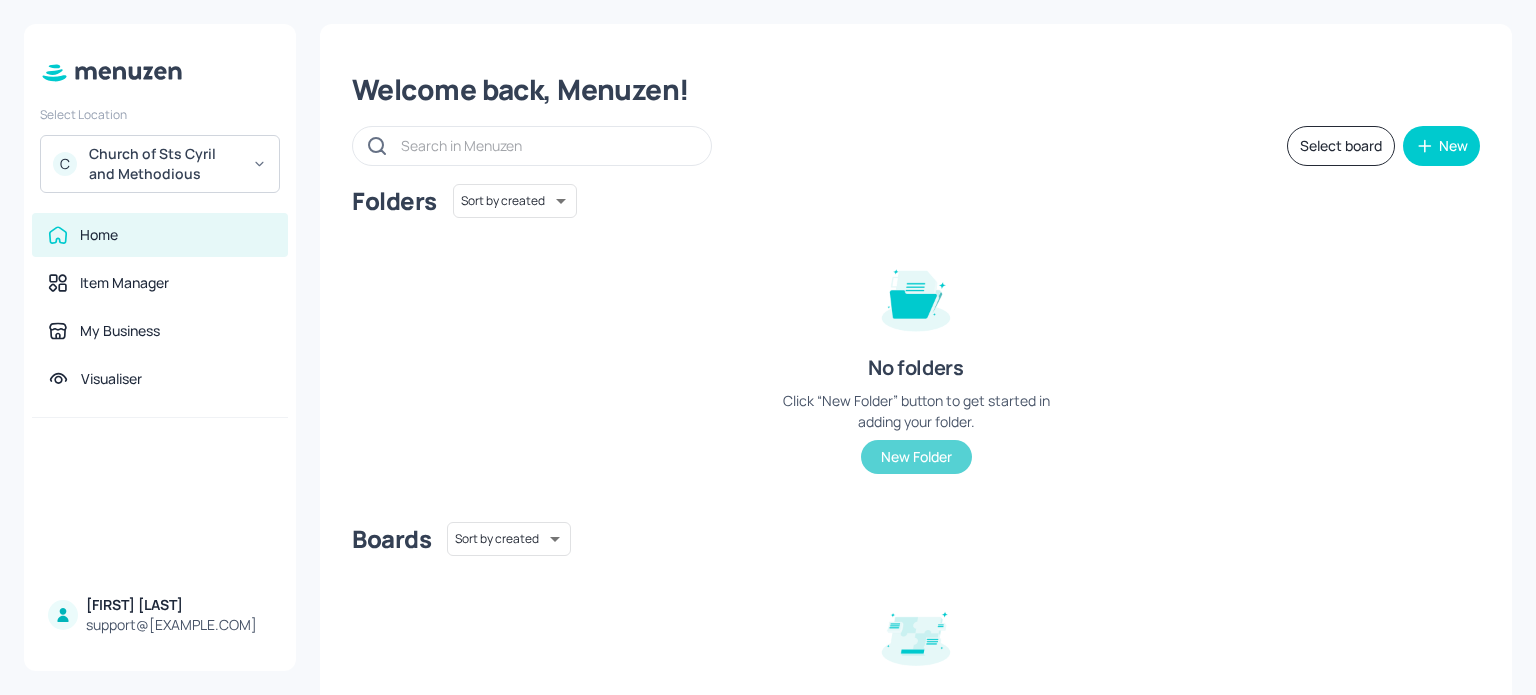 click on "New Folder" at bounding box center (916, 457) 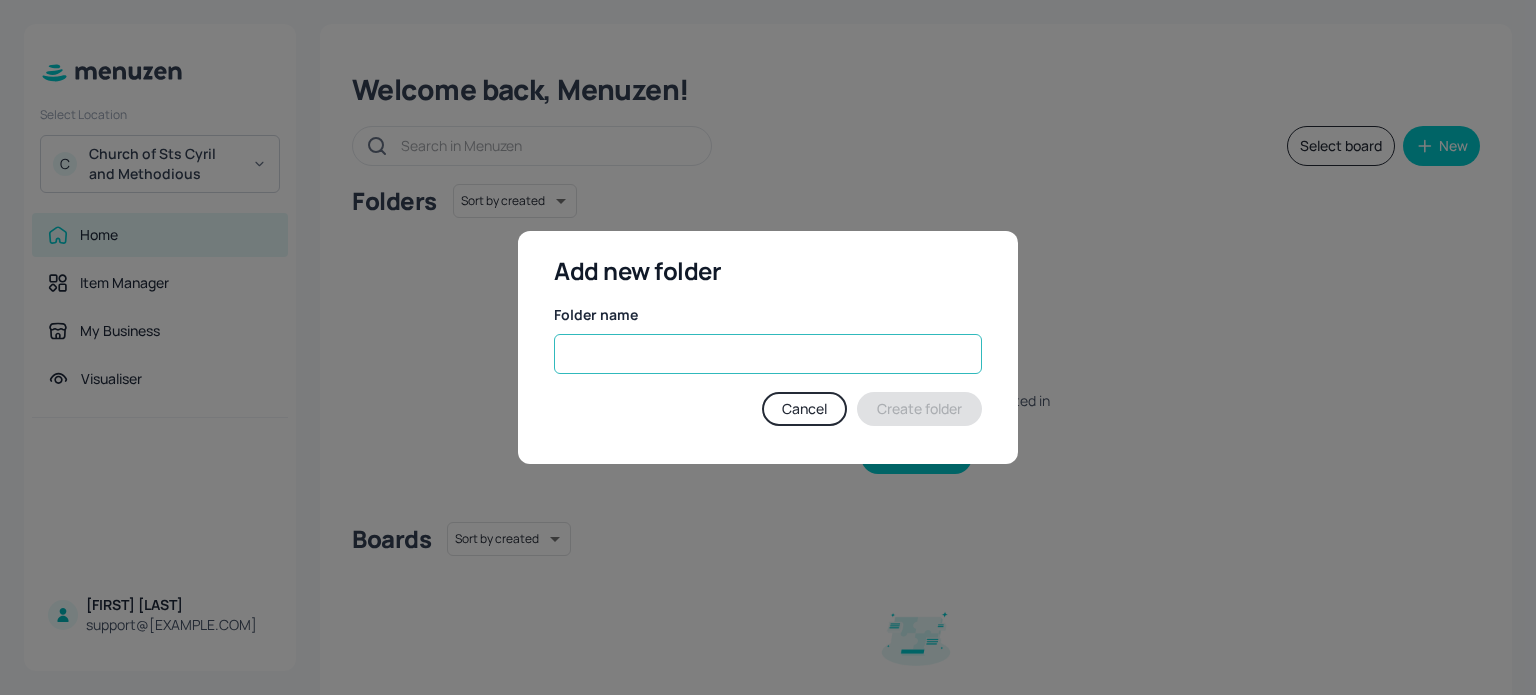 click at bounding box center (768, 354) 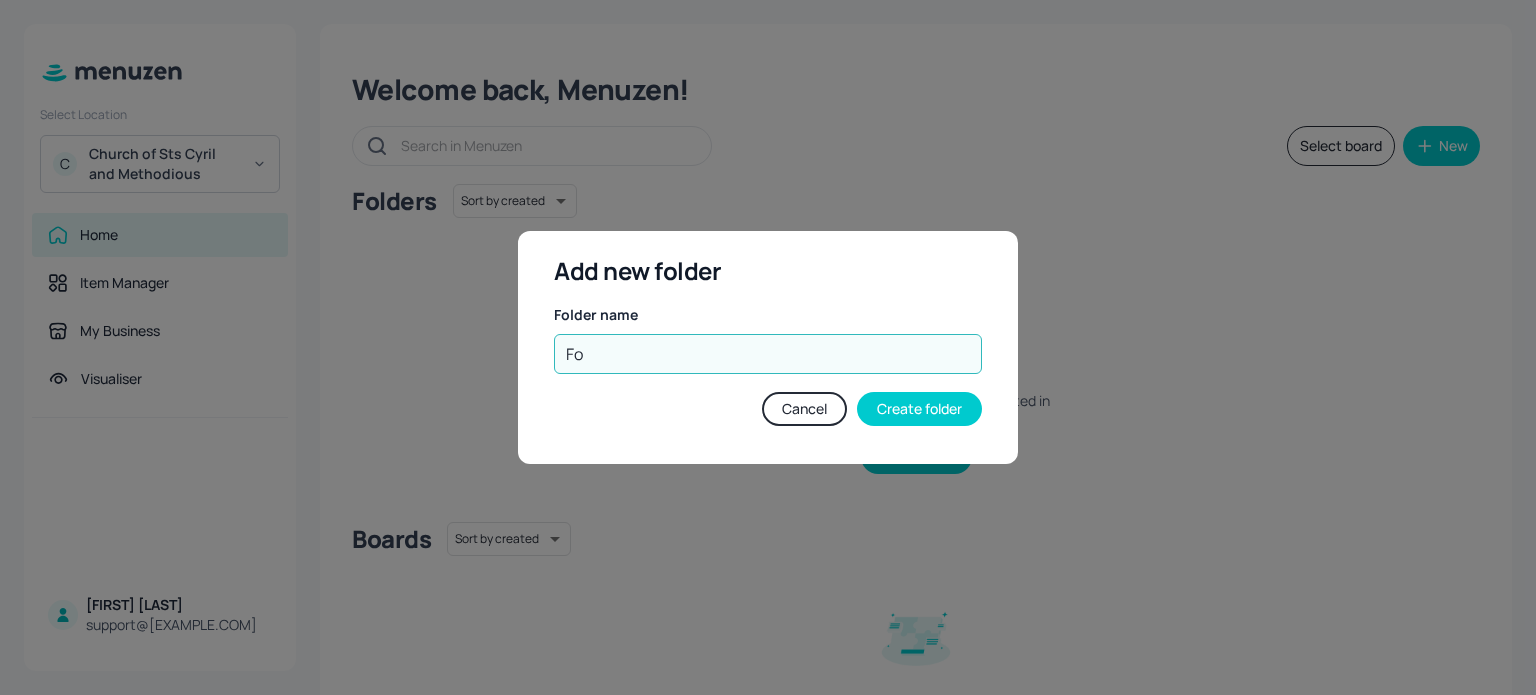 type on "F" 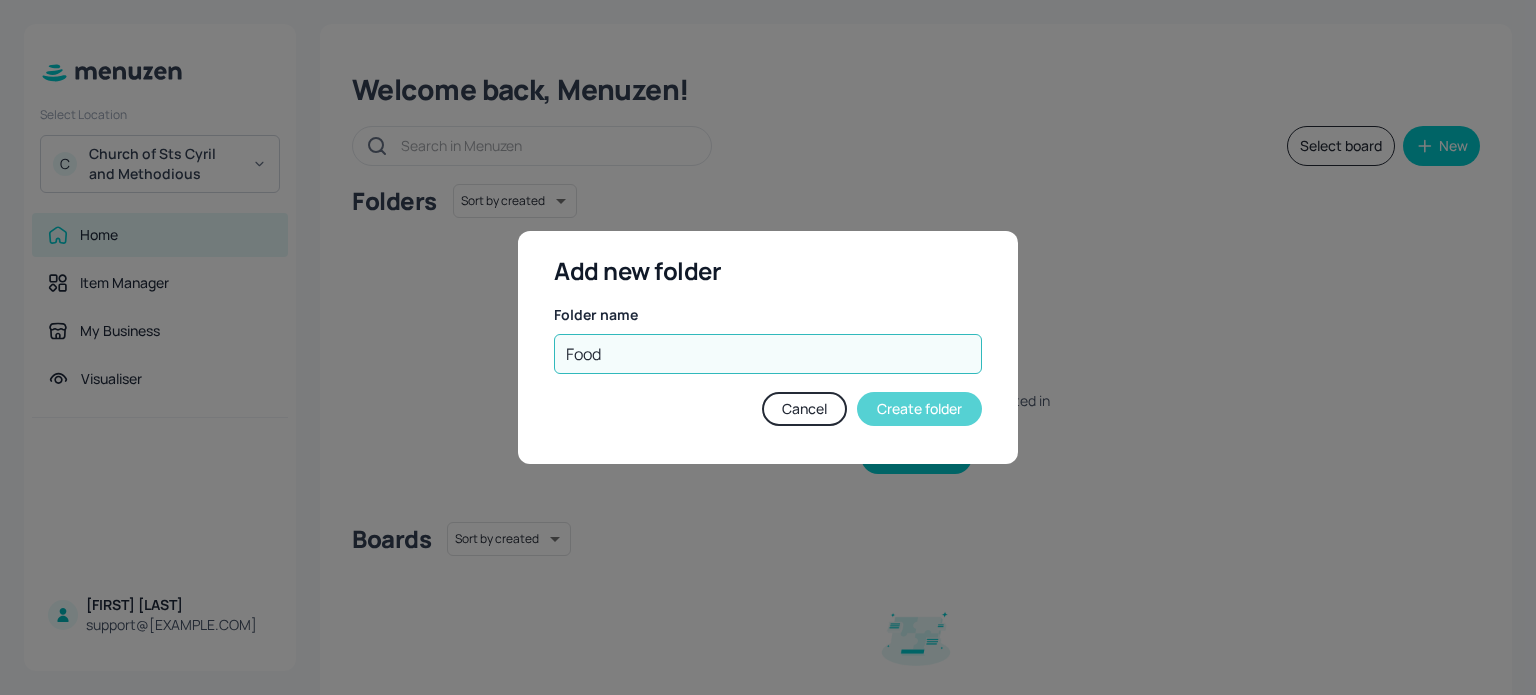 type on "Food" 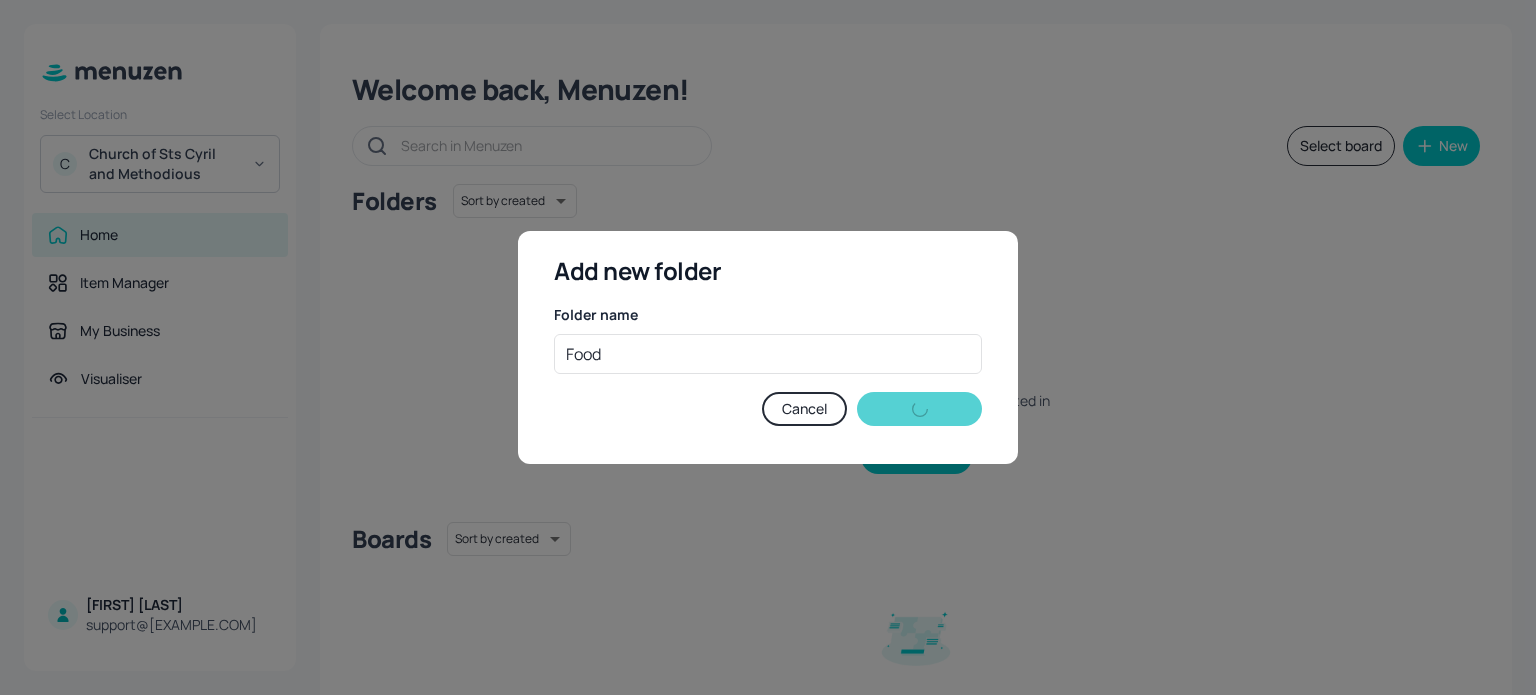type 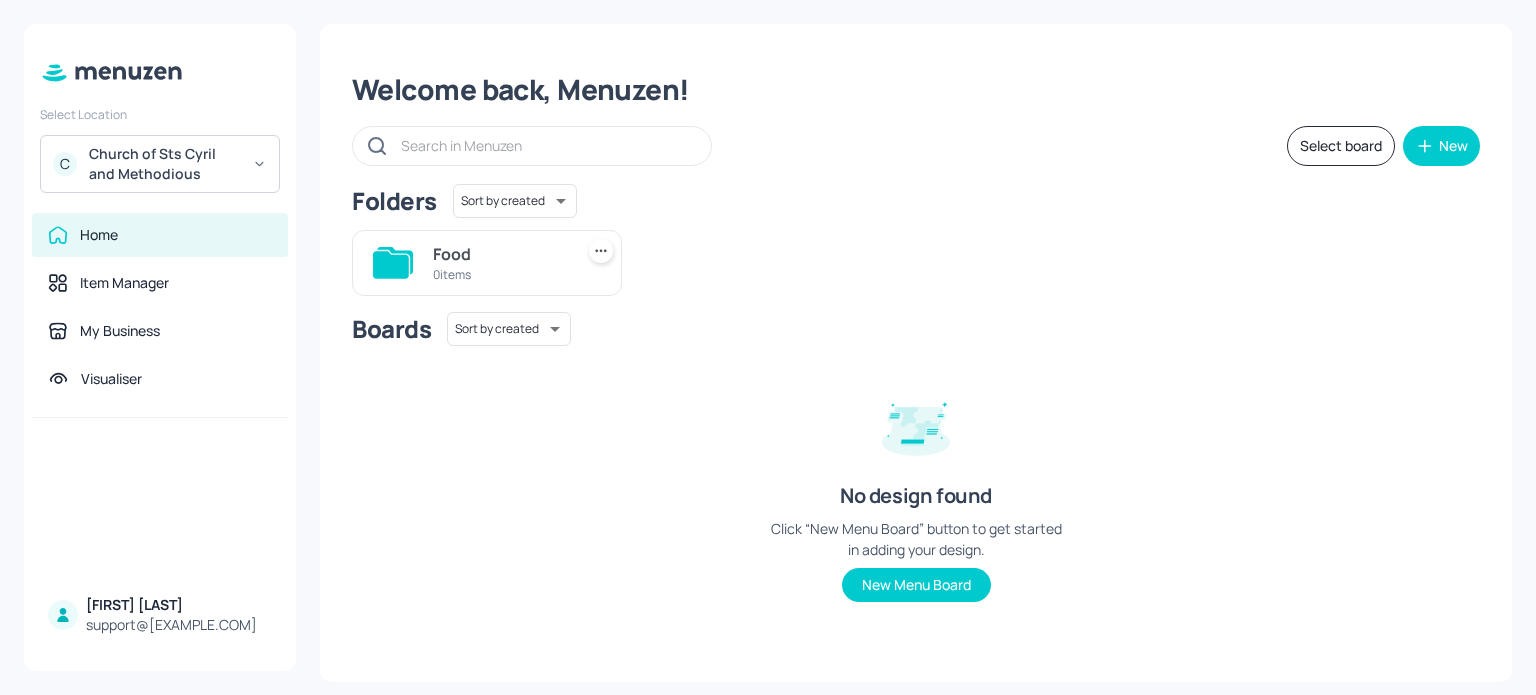 click on "Select board" at bounding box center (1341, 146) 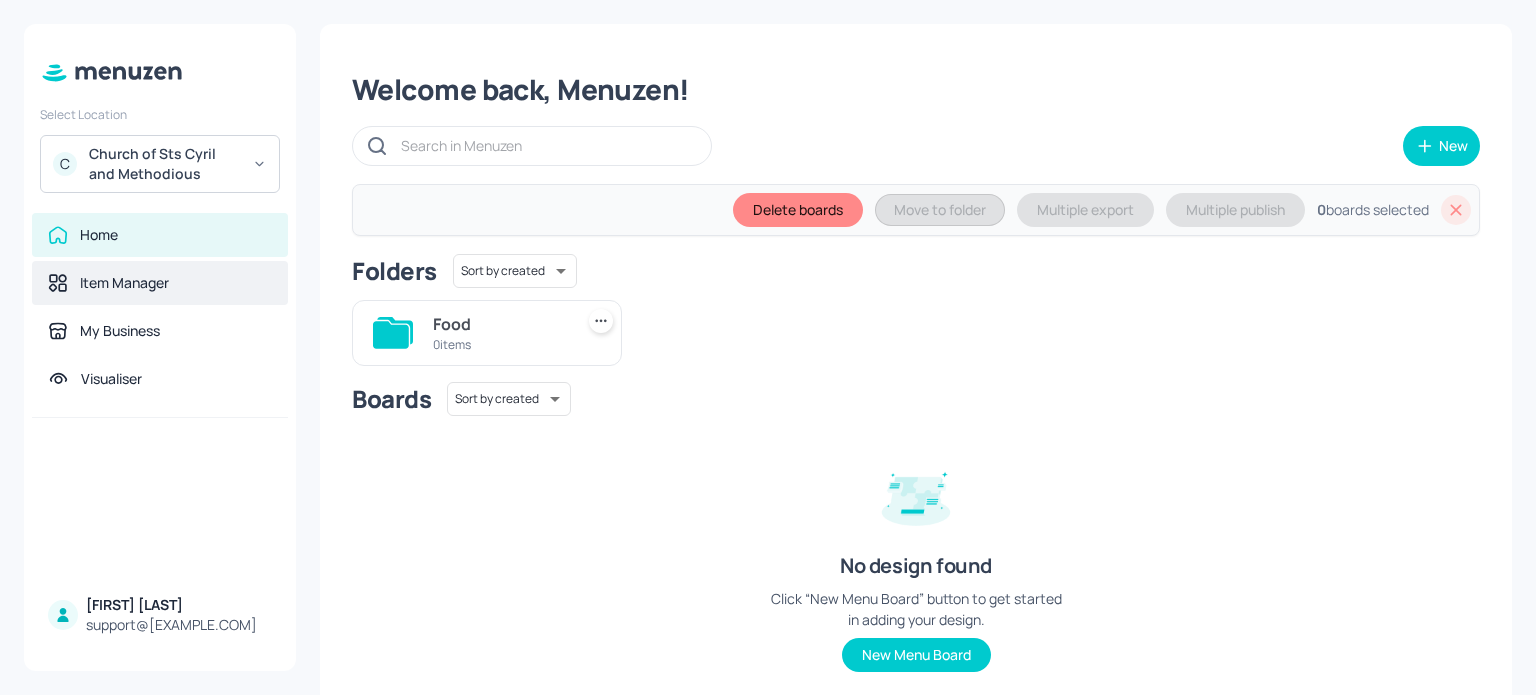click on "Item Manager" at bounding box center [124, 283] 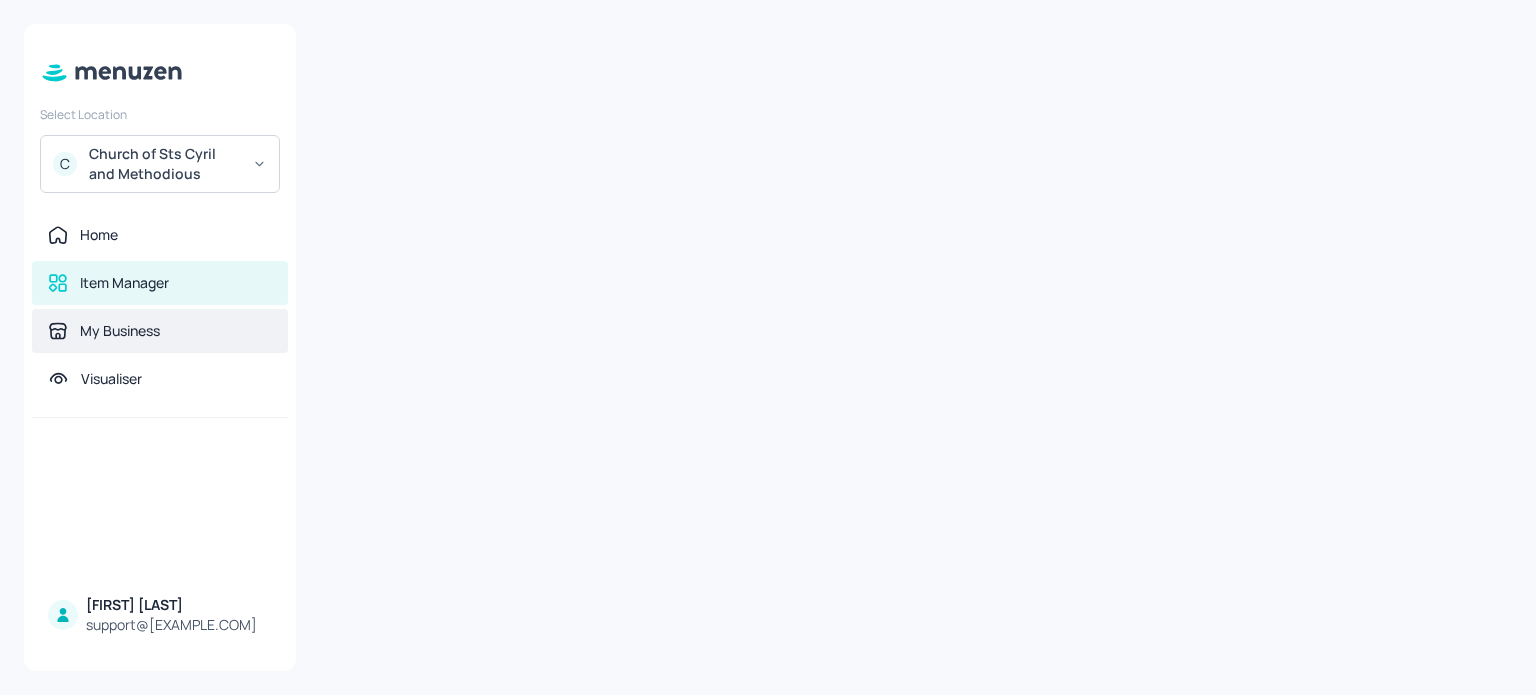 click on "My Business" at bounding box center (120, 331) 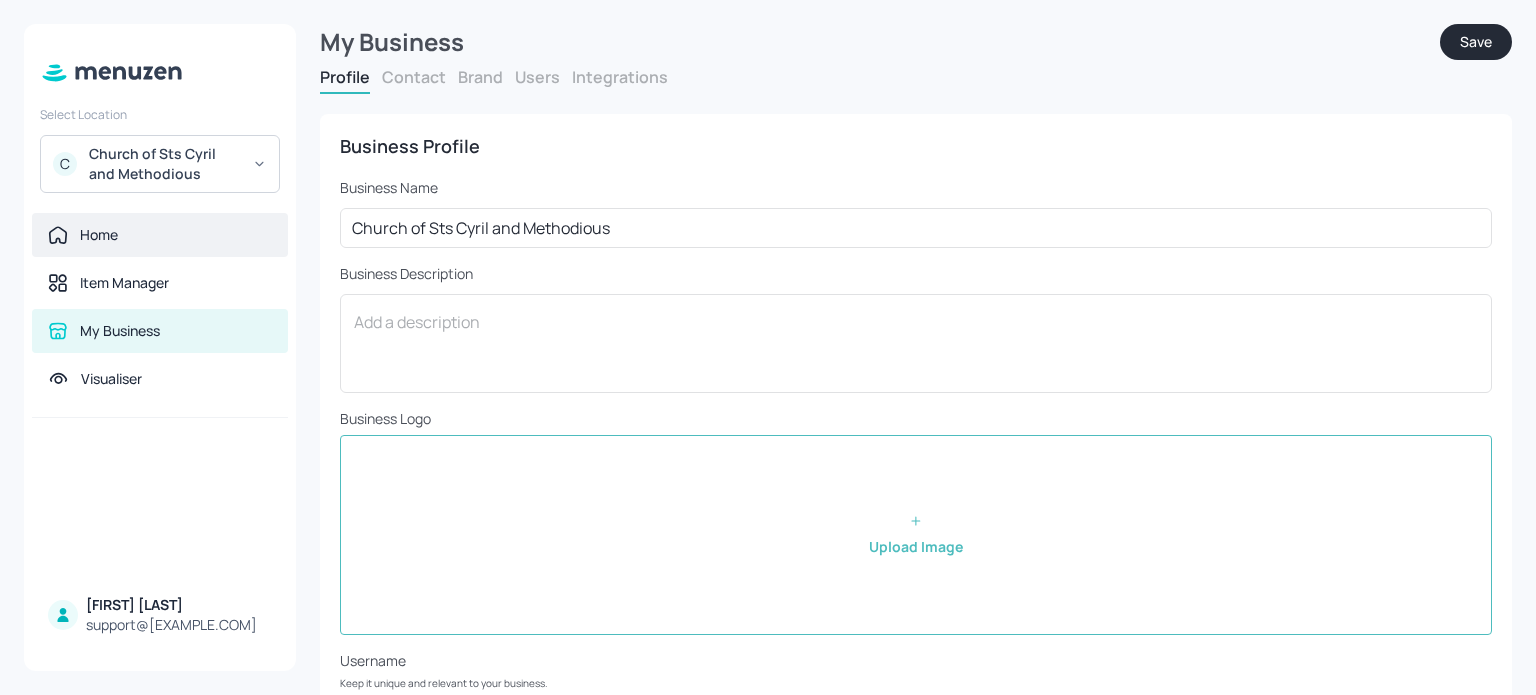 click on "Home" at bounding box center [99, 235] 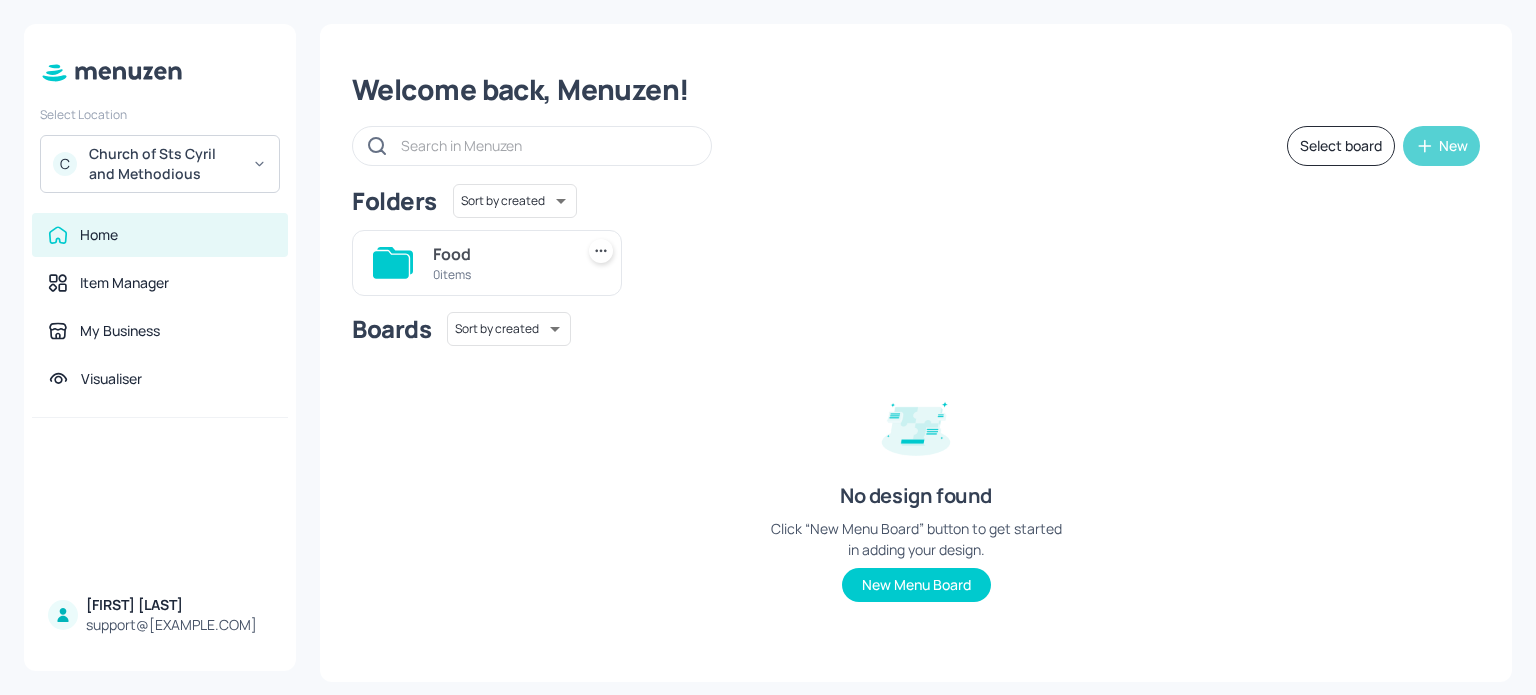click 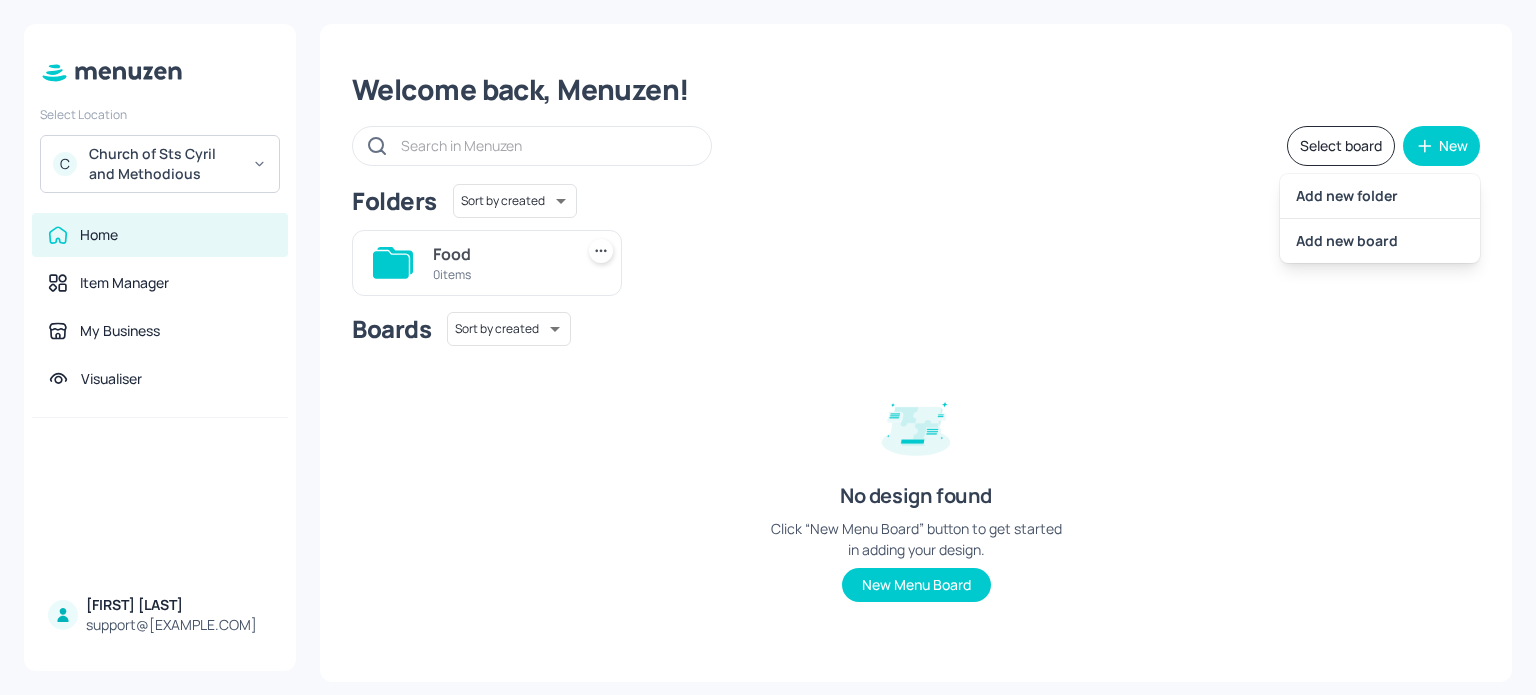 click at bounding box center [768, 347] 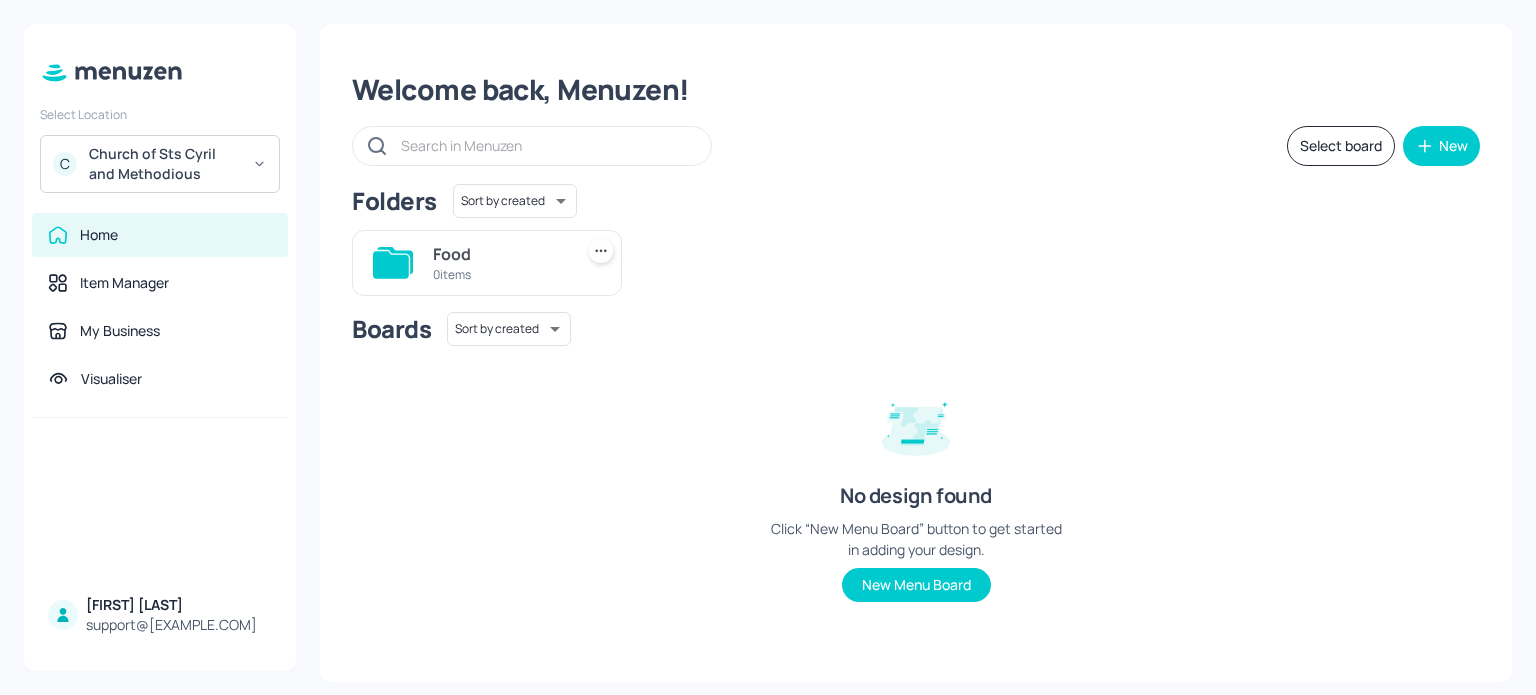 type 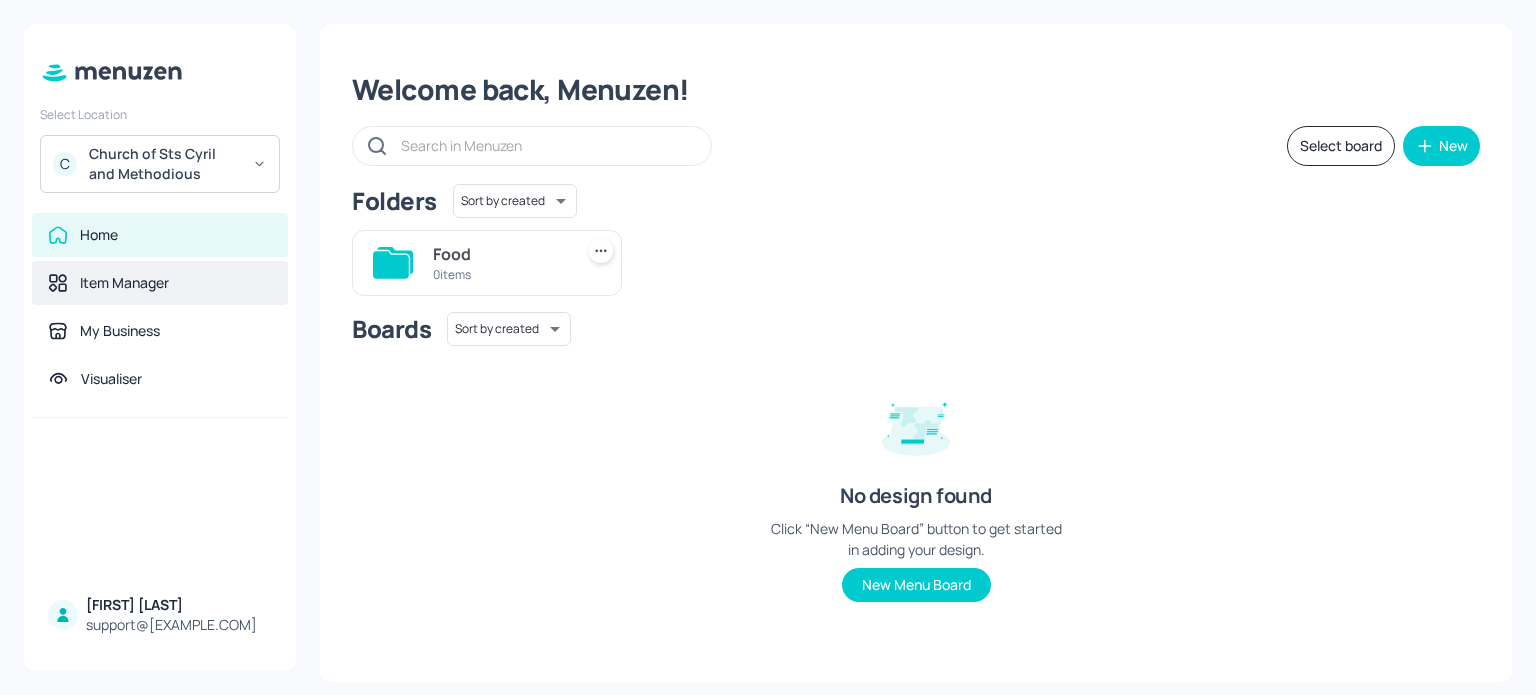 click on "Item Manager" at bounding box center (124, 283) 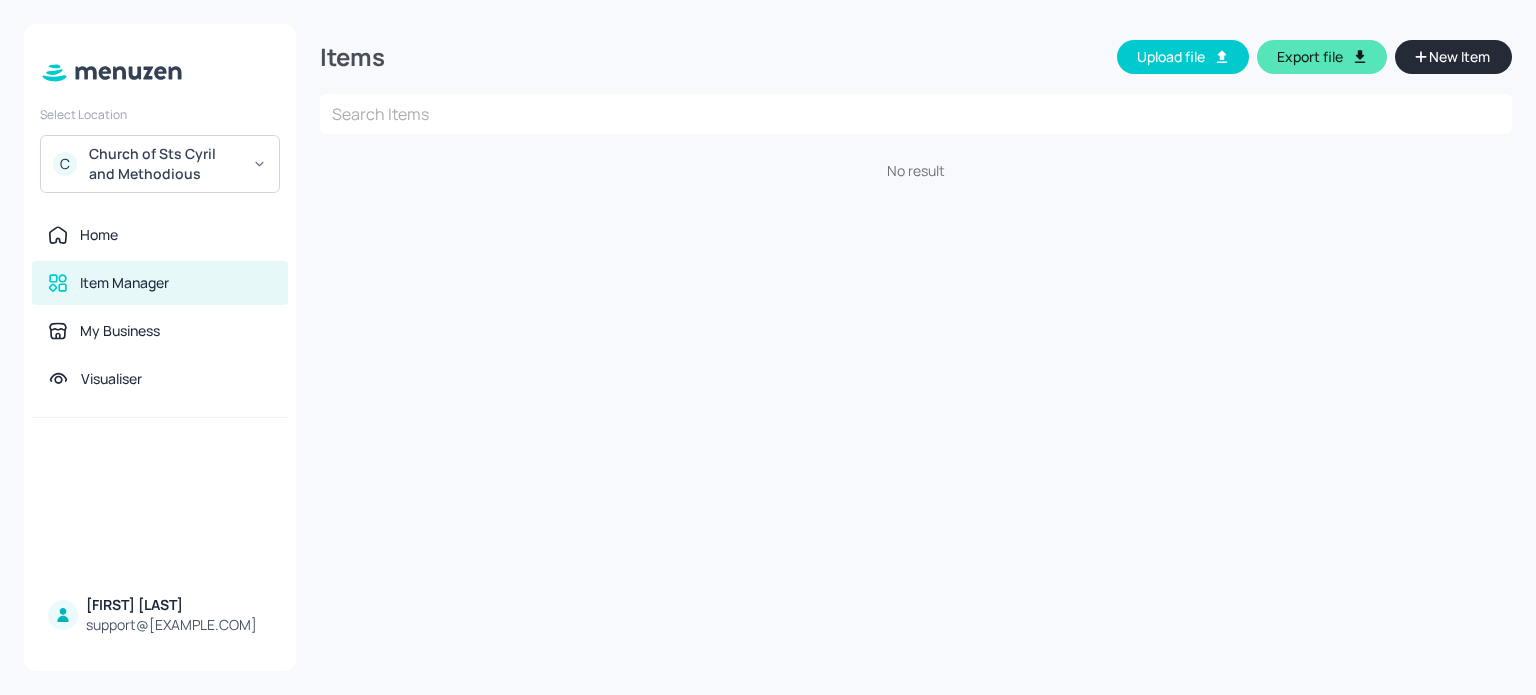 click 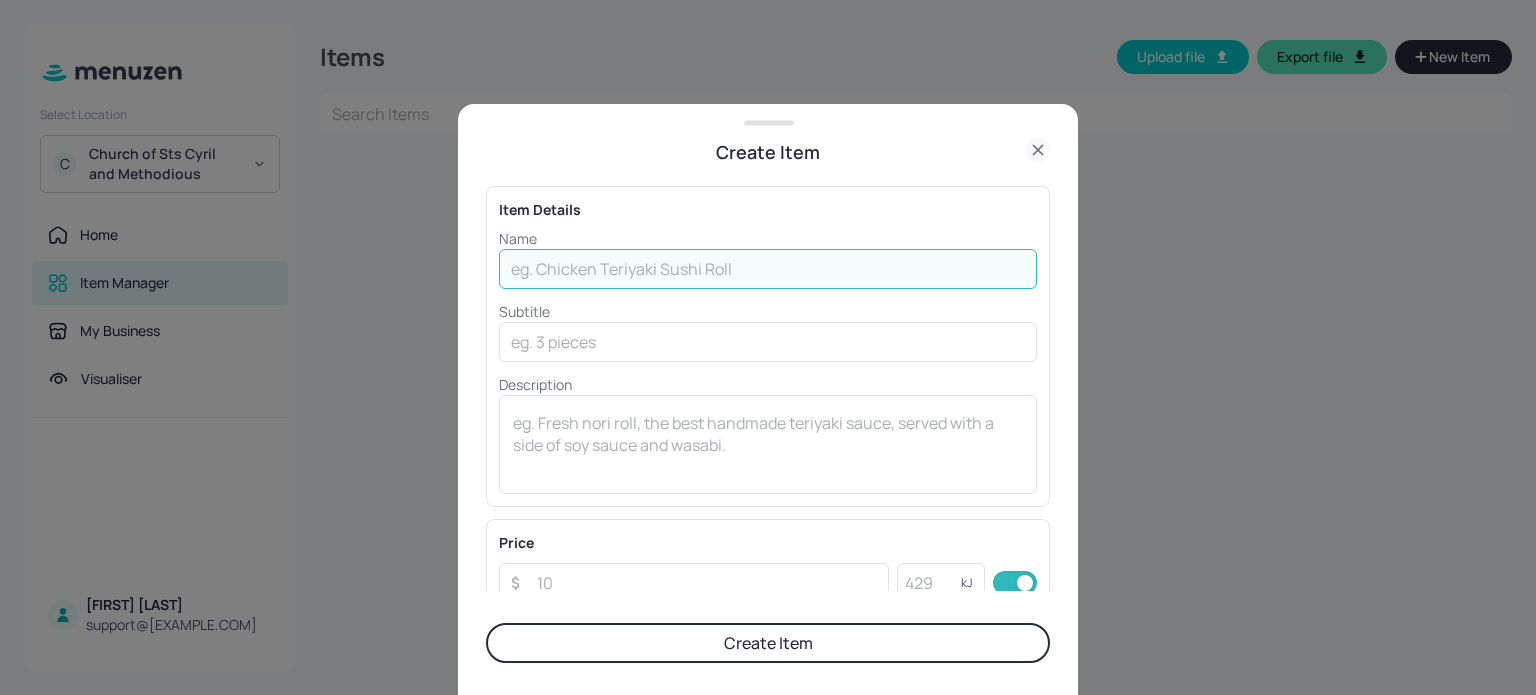 click at bounding box center [768, 269] 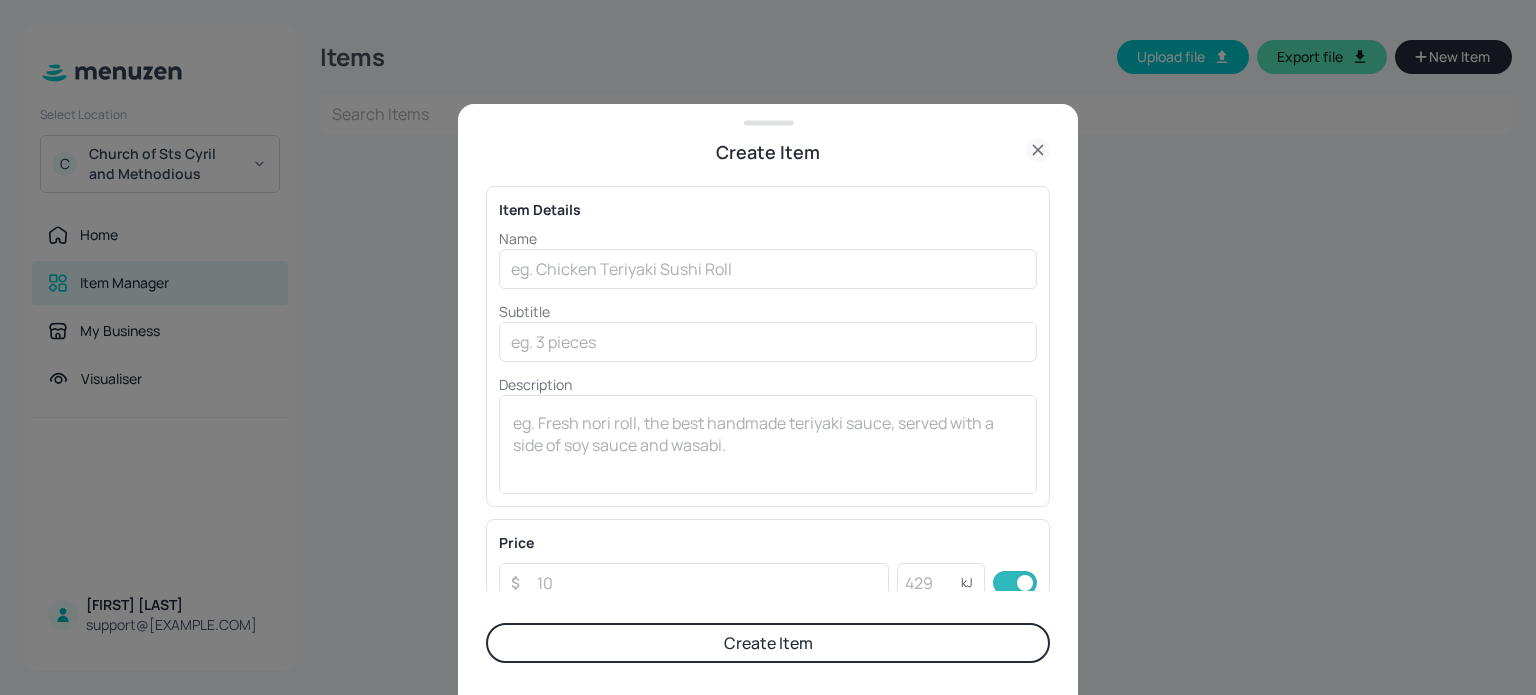 click 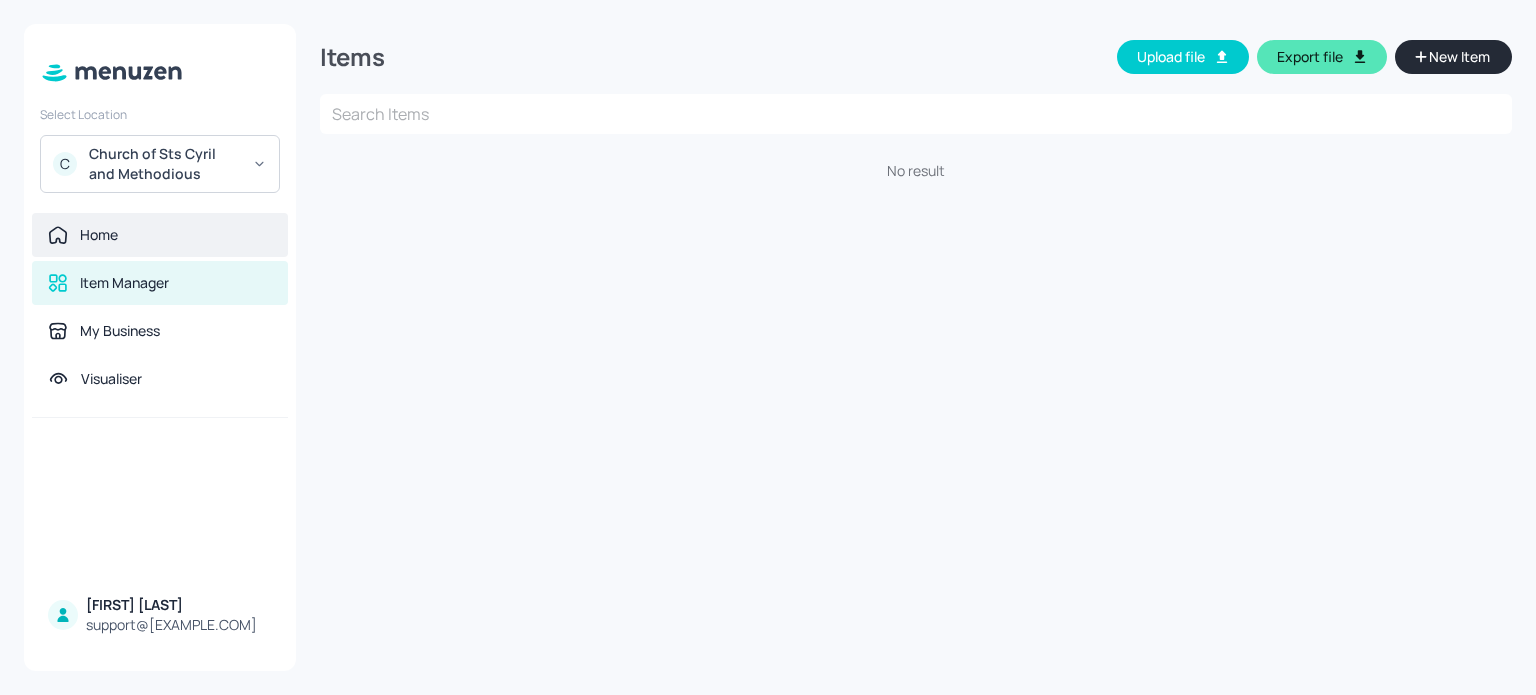 click on "Home" at bounding box center [160, 235] 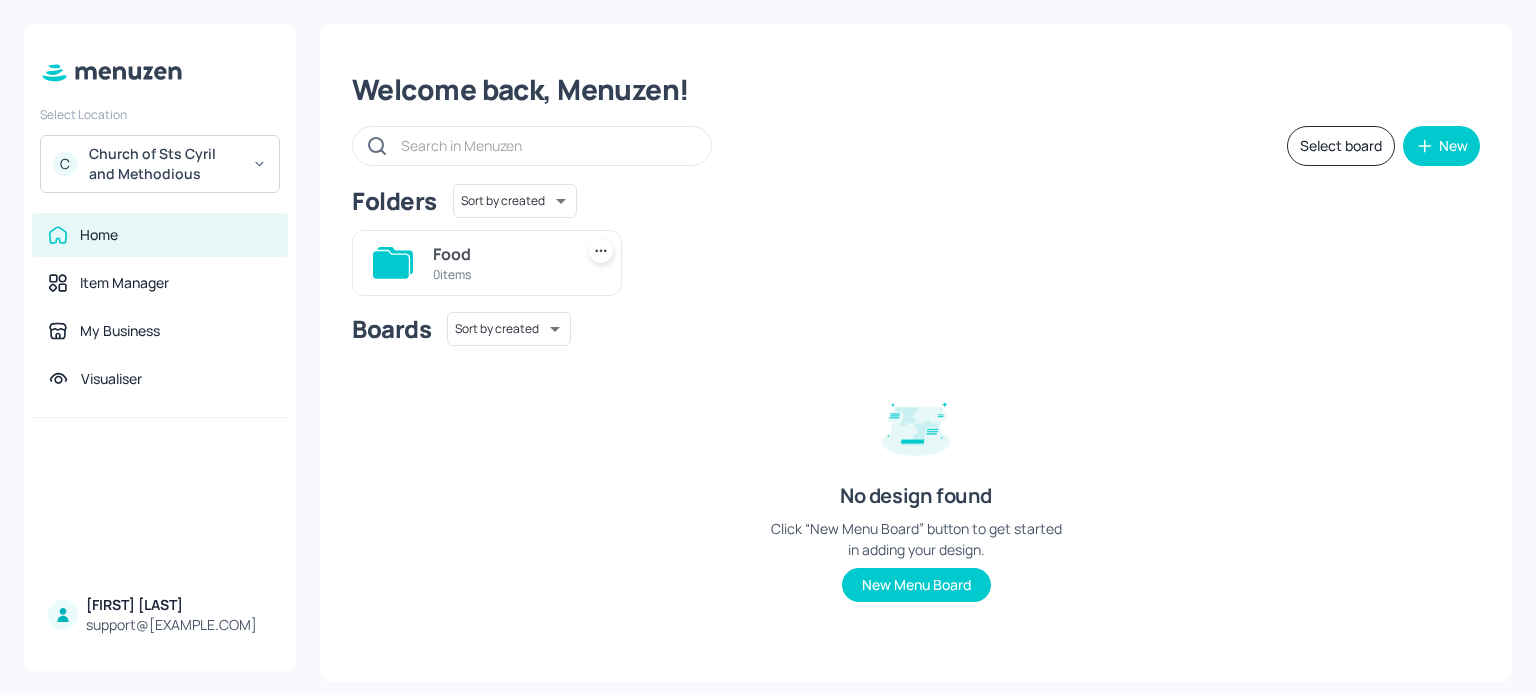 click on "0  items" at bounding box center (499, 274) 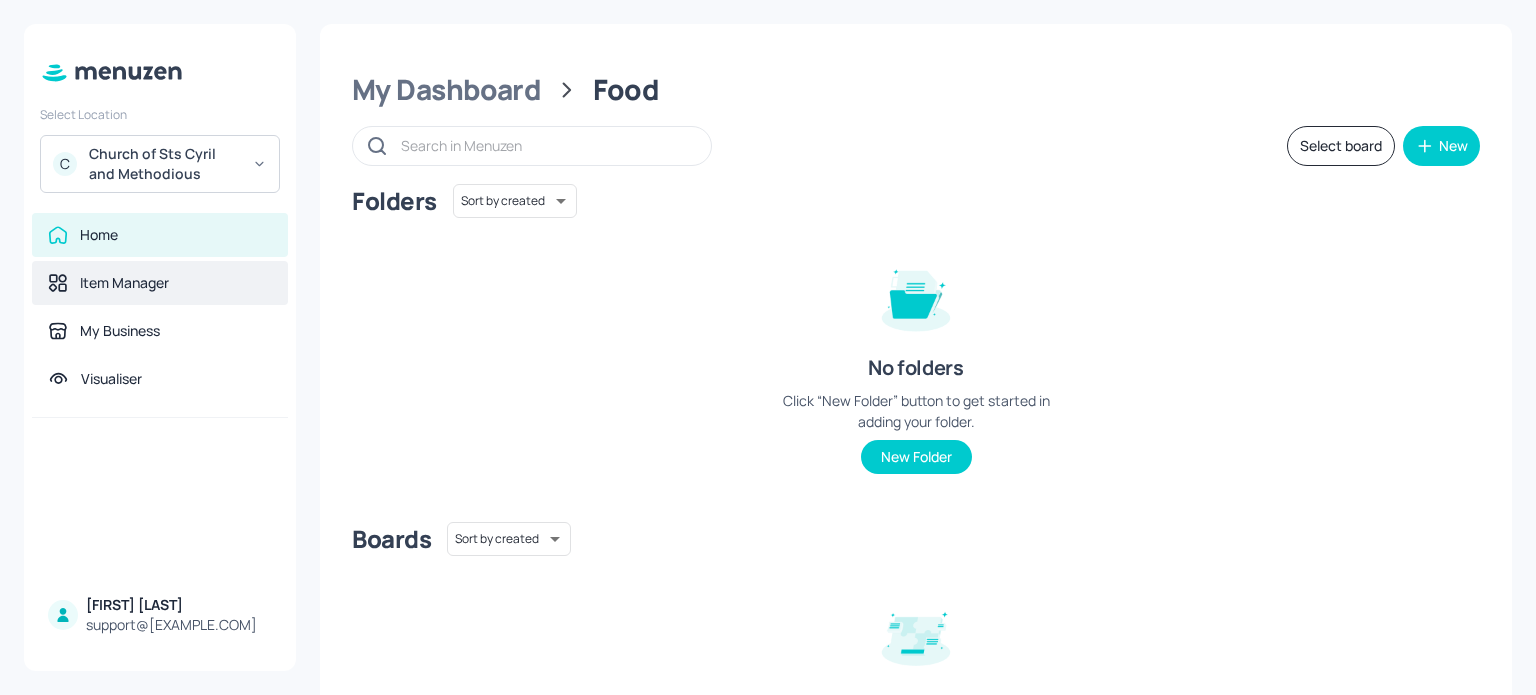 click on "Item Manager" at bounding box center [124, 283] 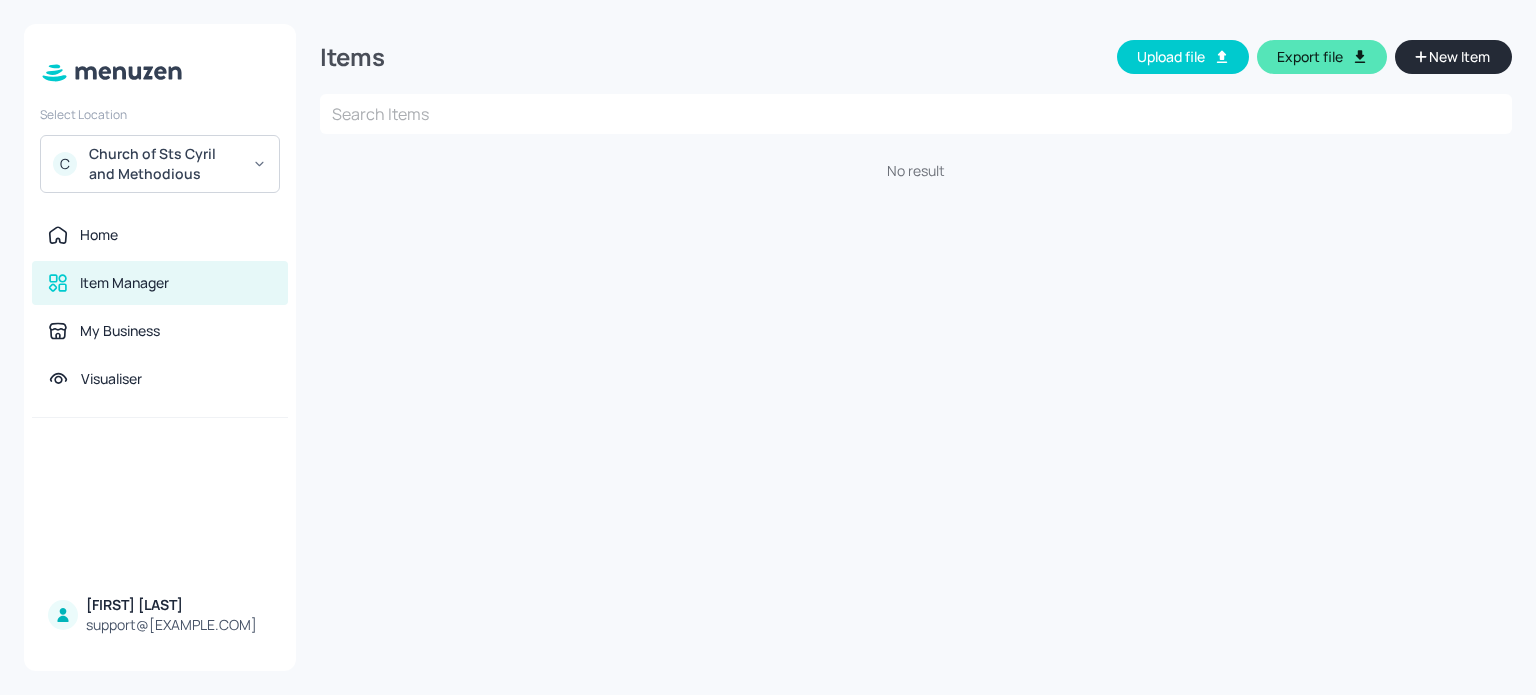 click on "New Item" at bounding box center (1453, 57) 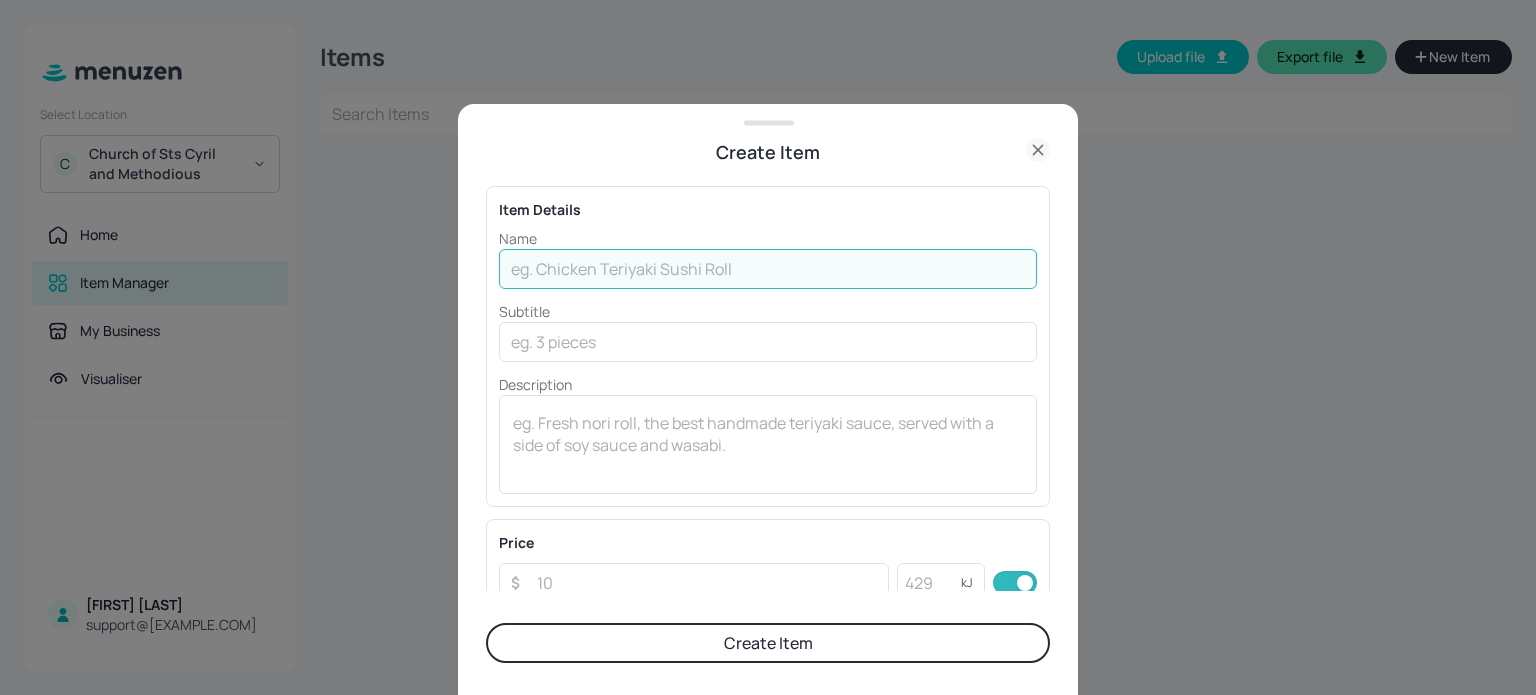 click at bounding box center (768, 269) 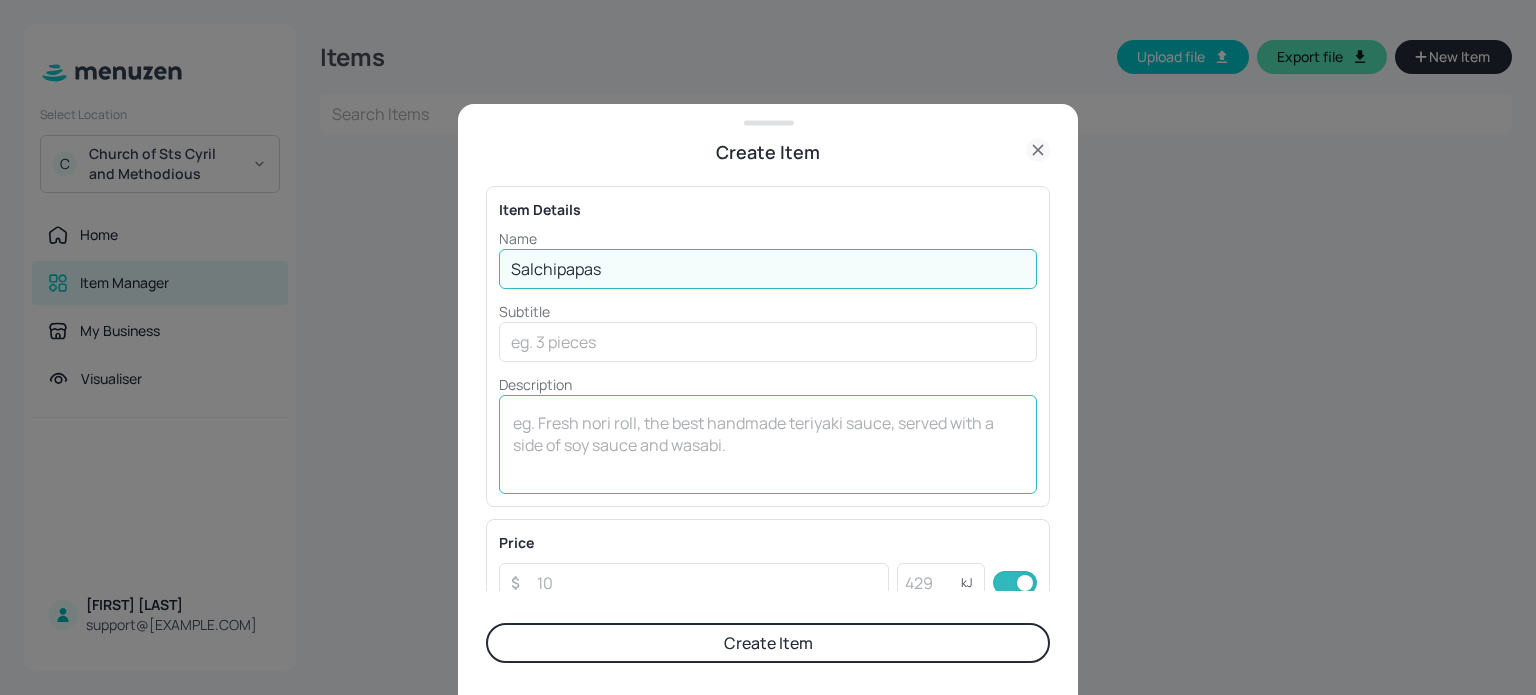 type on "Salchipapas" 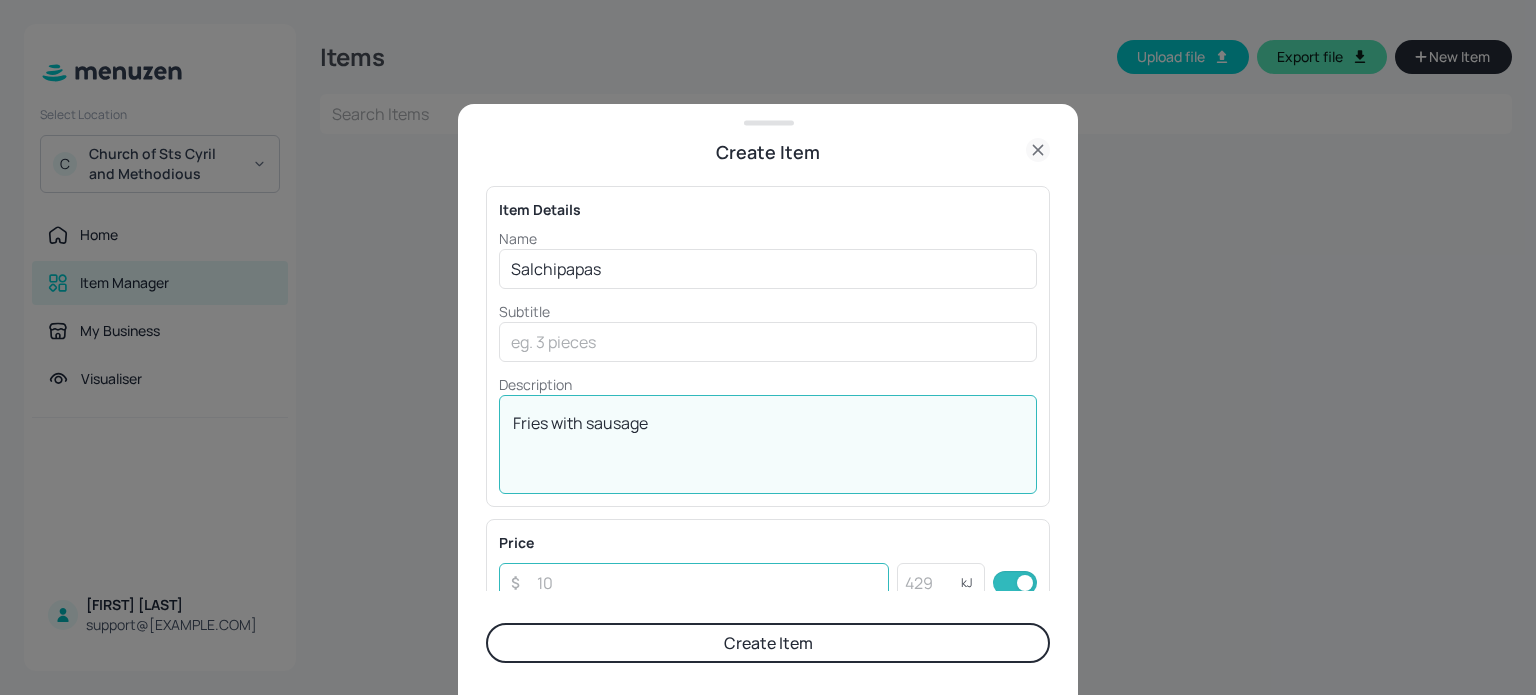 type on "Fries with sausage" 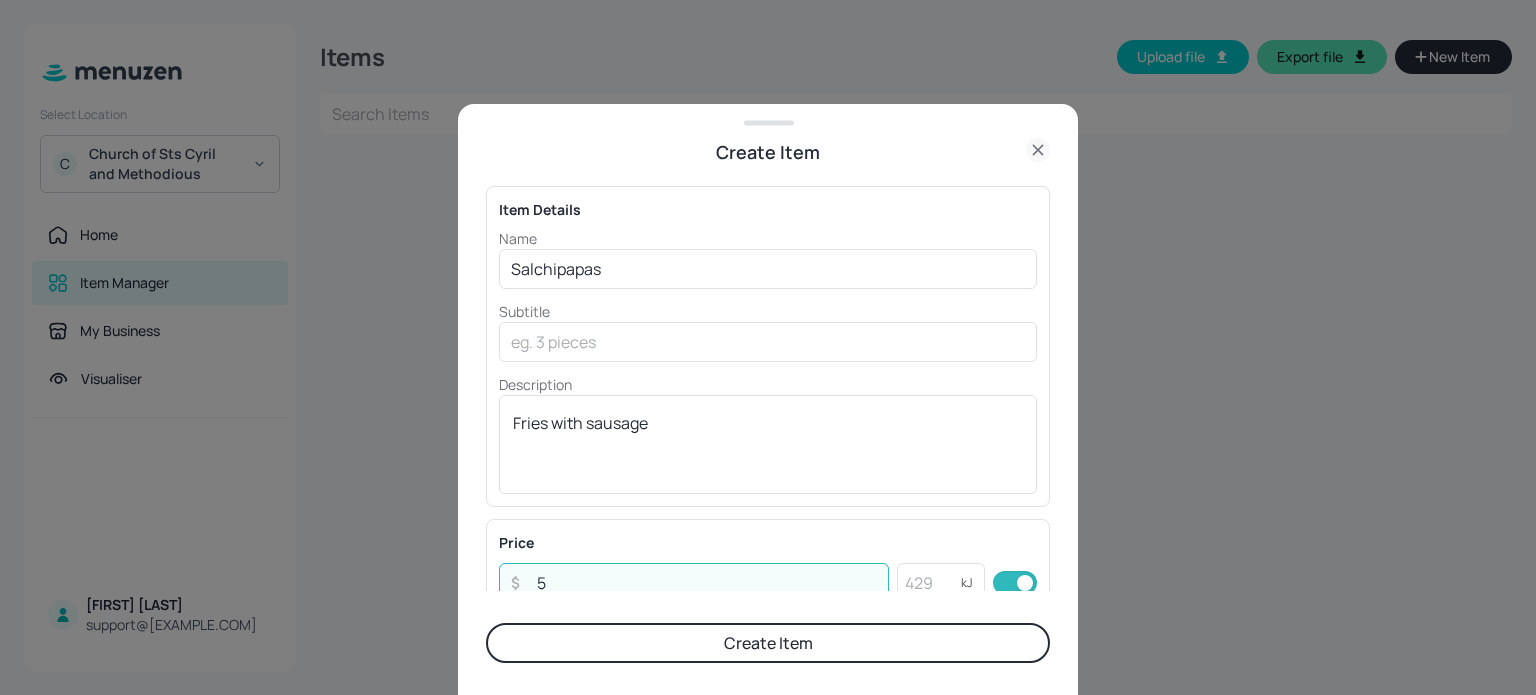 scroll, scrollTop: 1, scrollLeft: 0, axis: vertical 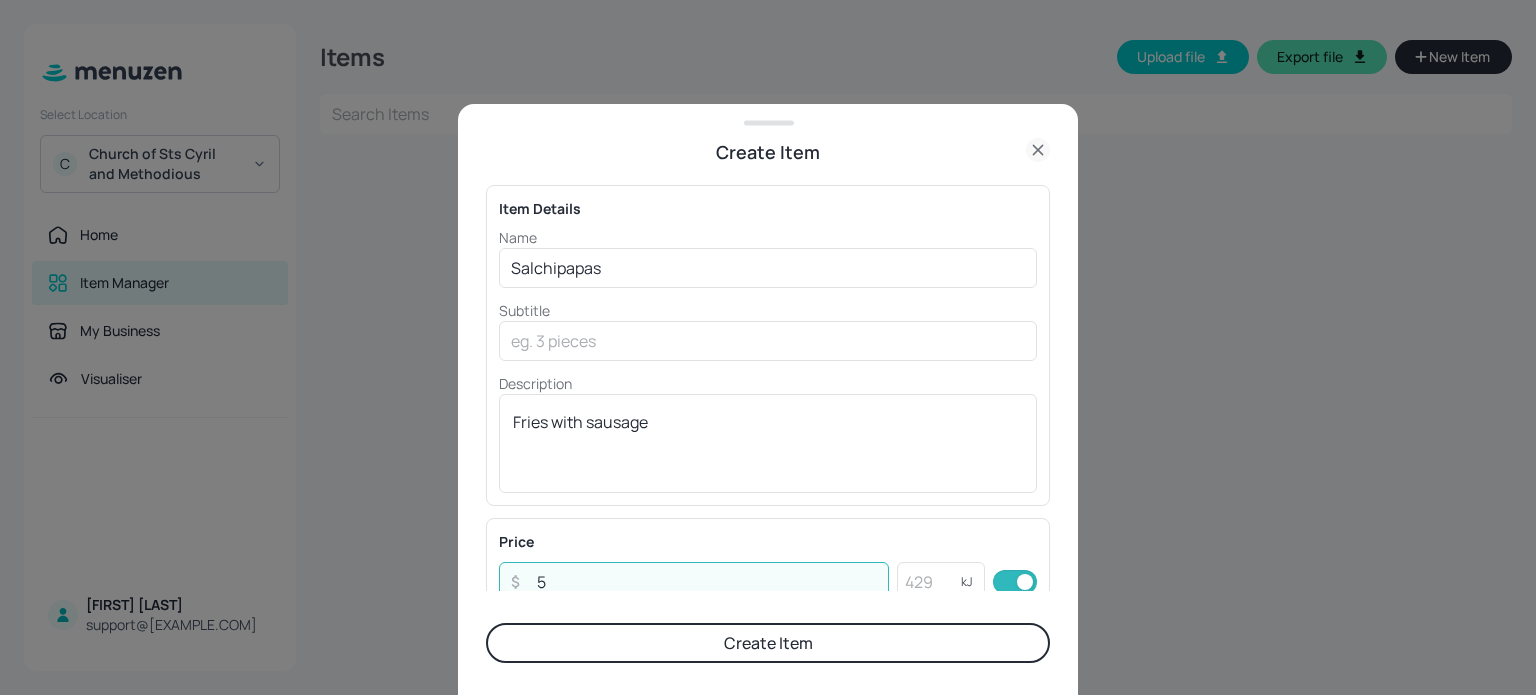 type on "5" 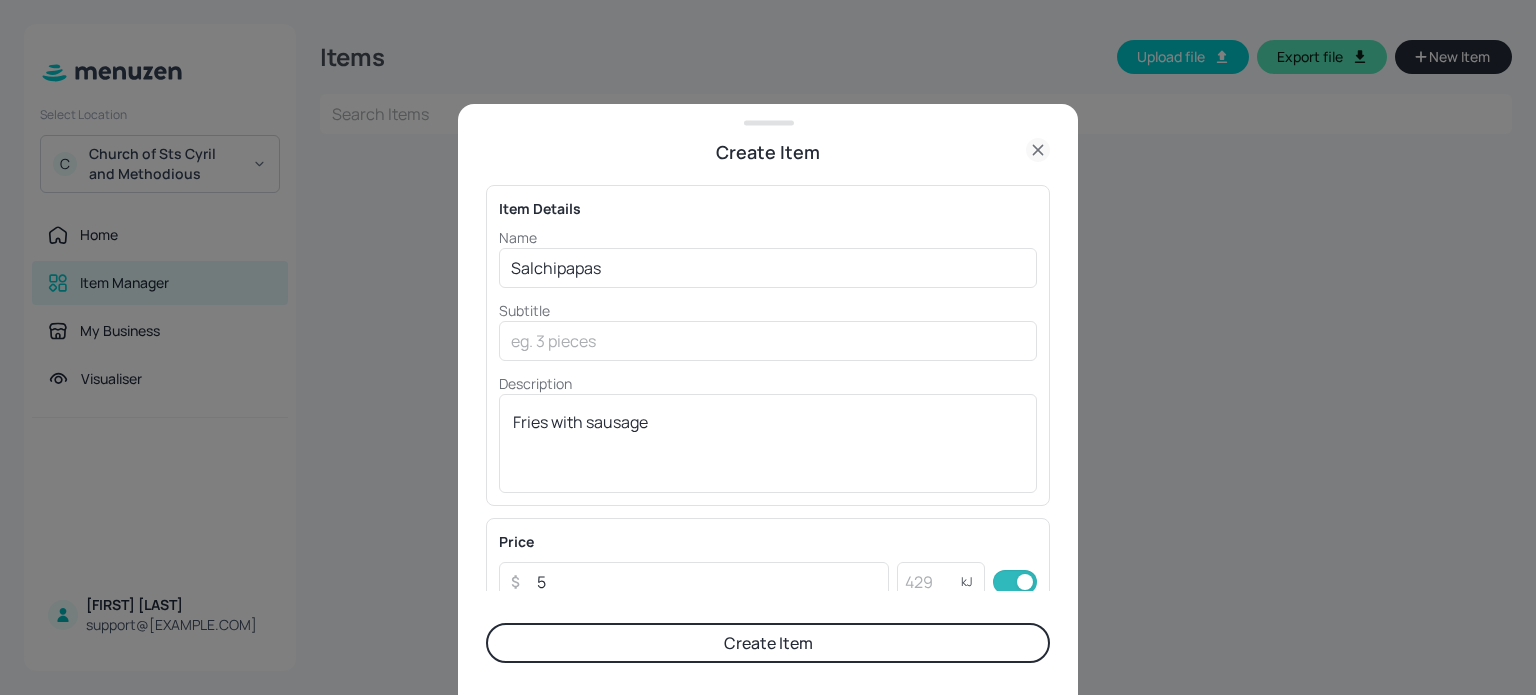 click on "Create Item" at bounding box center [768, 643] 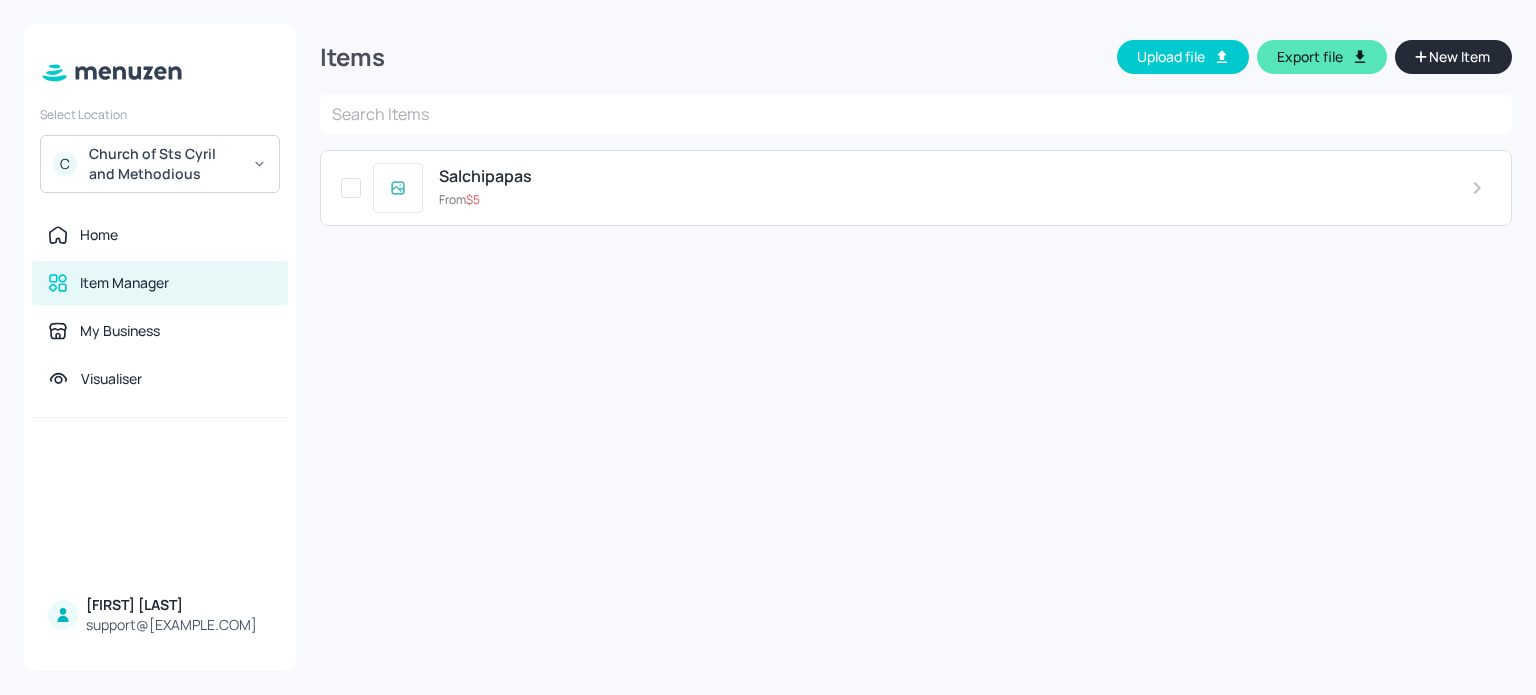 click on "New Item" at bounding box center (1459, 57) 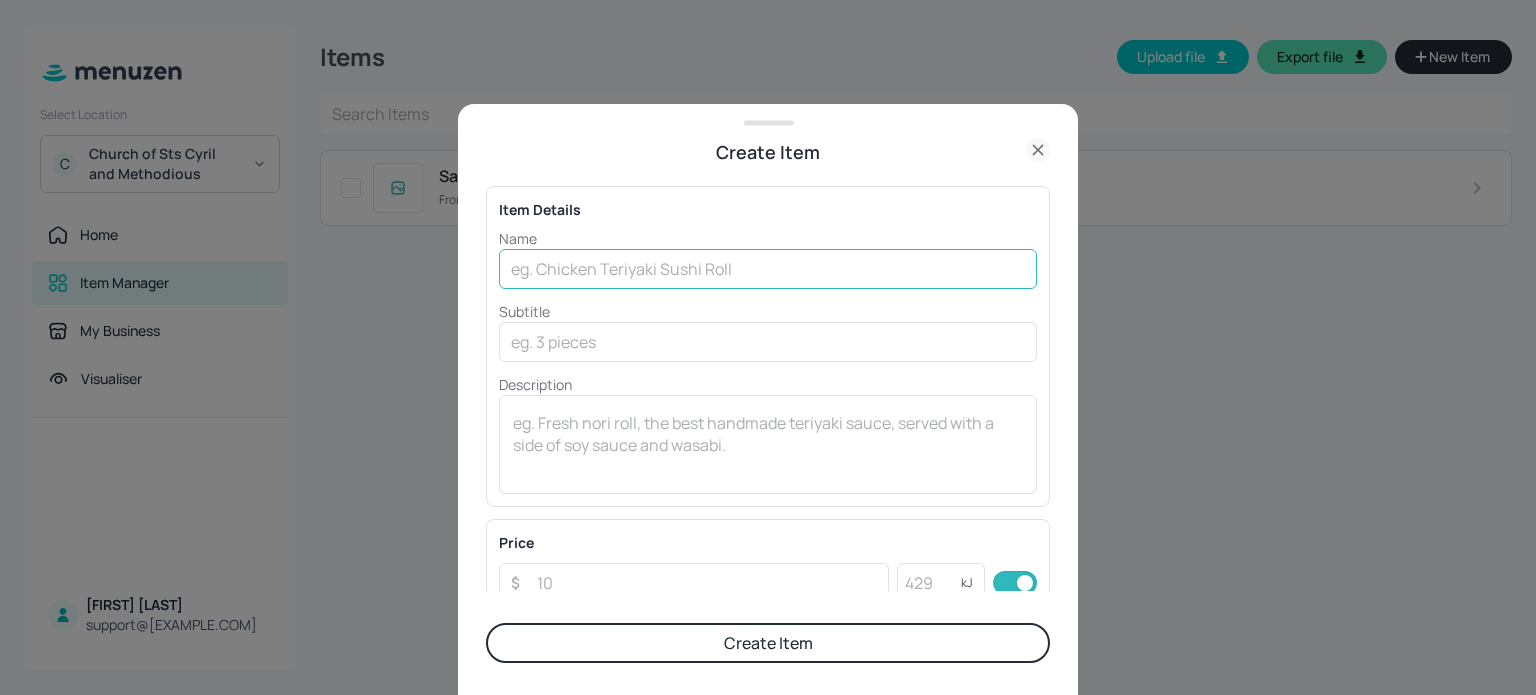 click at bounding box center (768, 269) 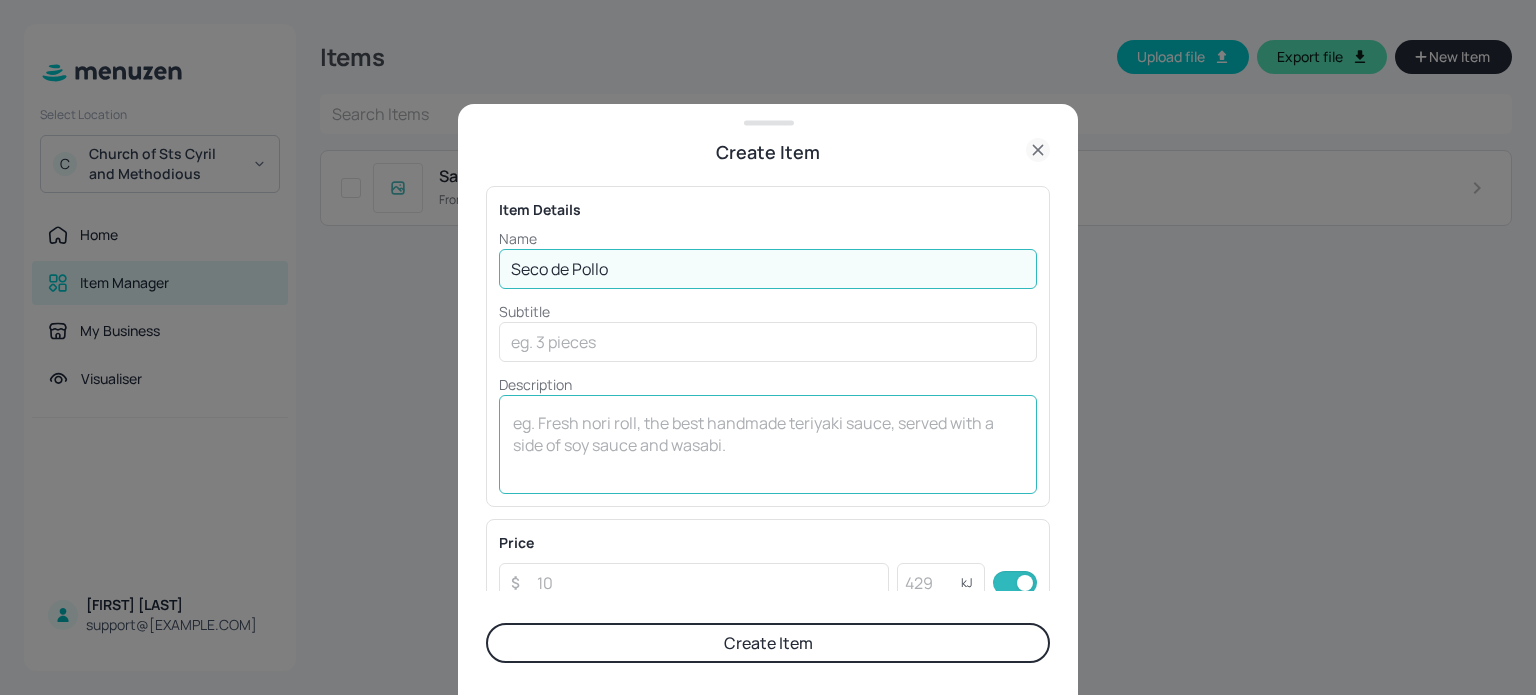 type on "Seco de Pollo" 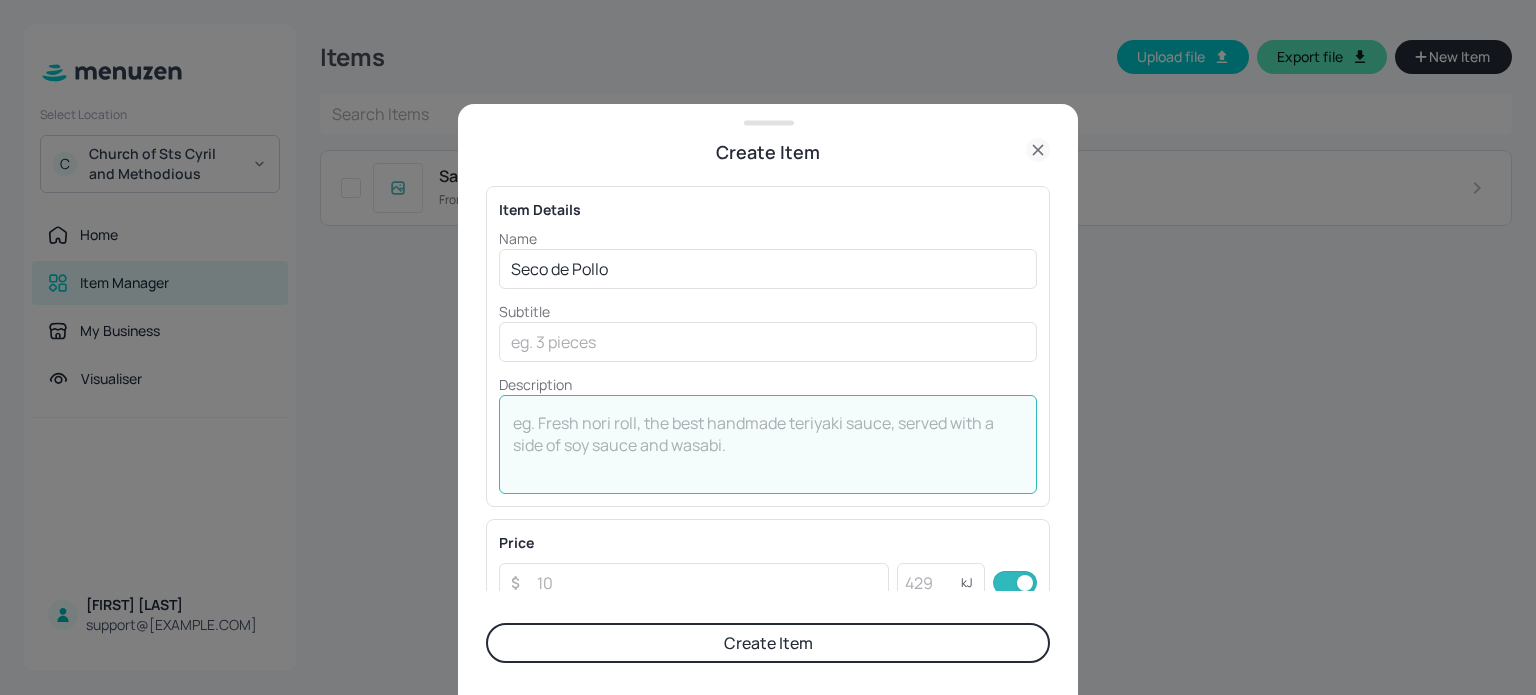 click at bounding box center [768, 445] 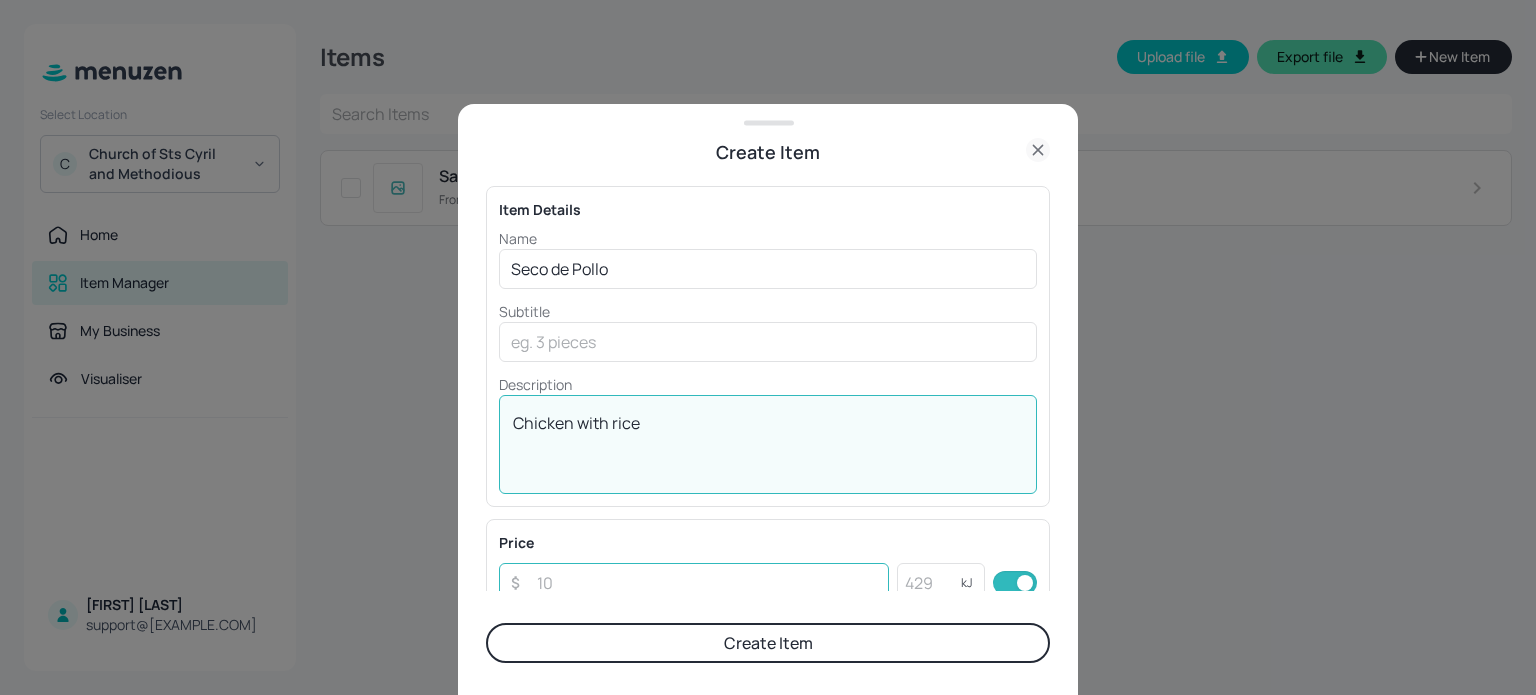type on "Chicken with rice" 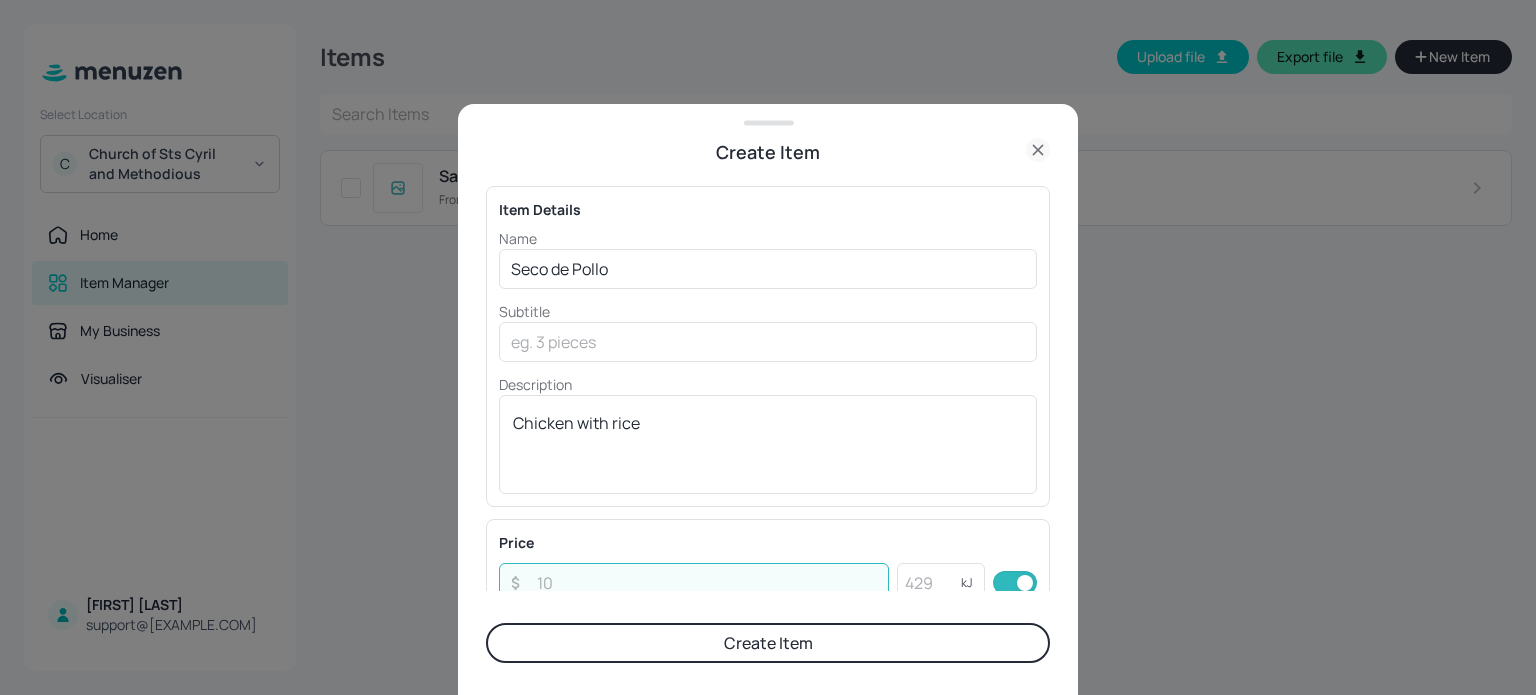drag, startPoint x: 512, startPoint y: 589, endPoint x: 472, endPoint y: 578, distance: 41.484936 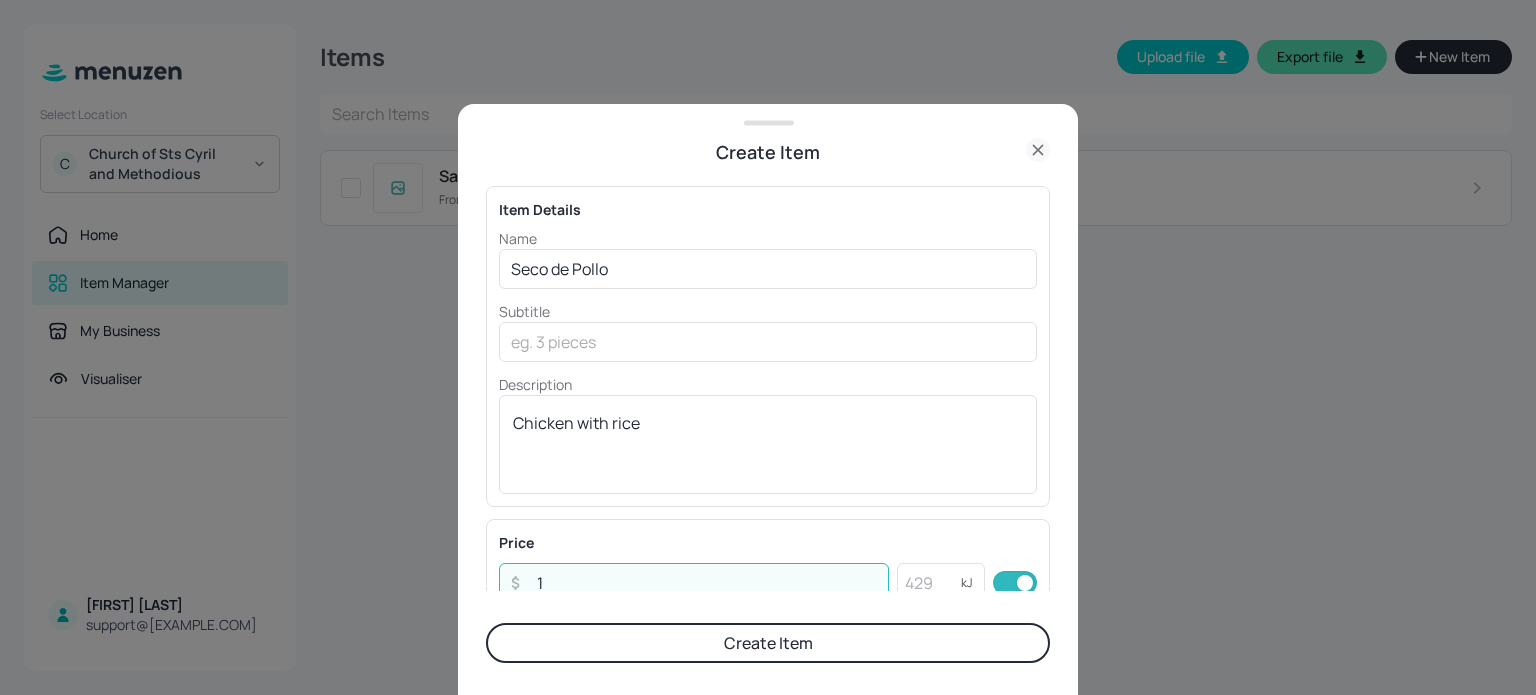 scroll, scrollTop: 1, scrollLeft: 0, axis: vertical 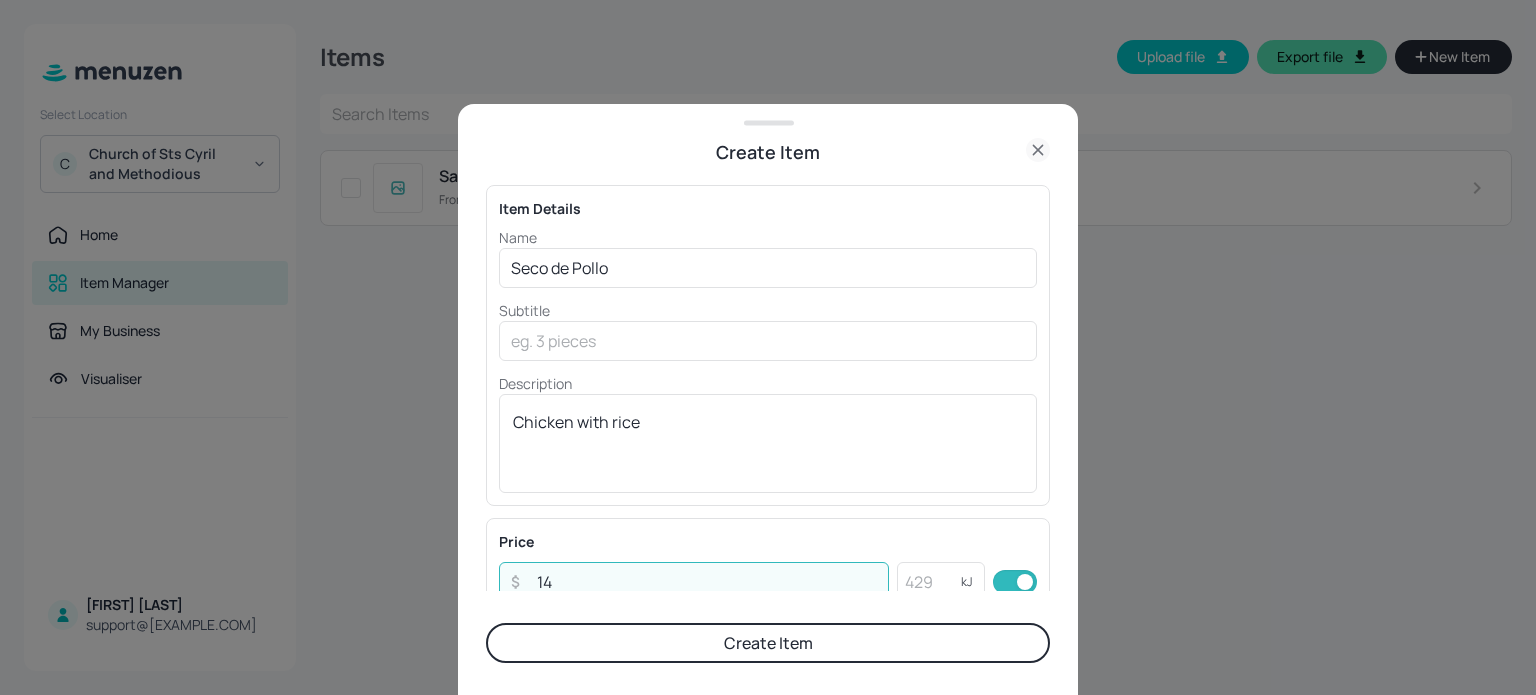 type on "14" 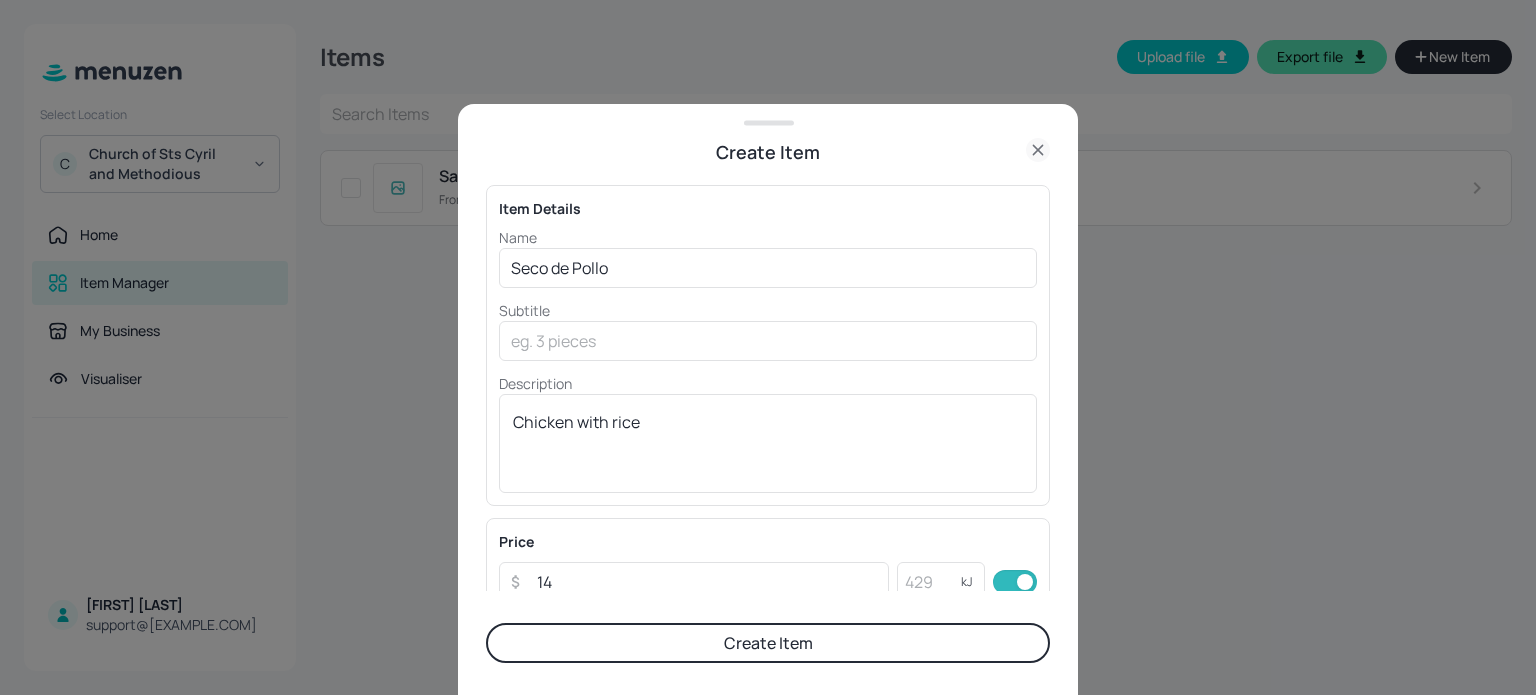 click on "Create Item" at bounding box center (768, 643) 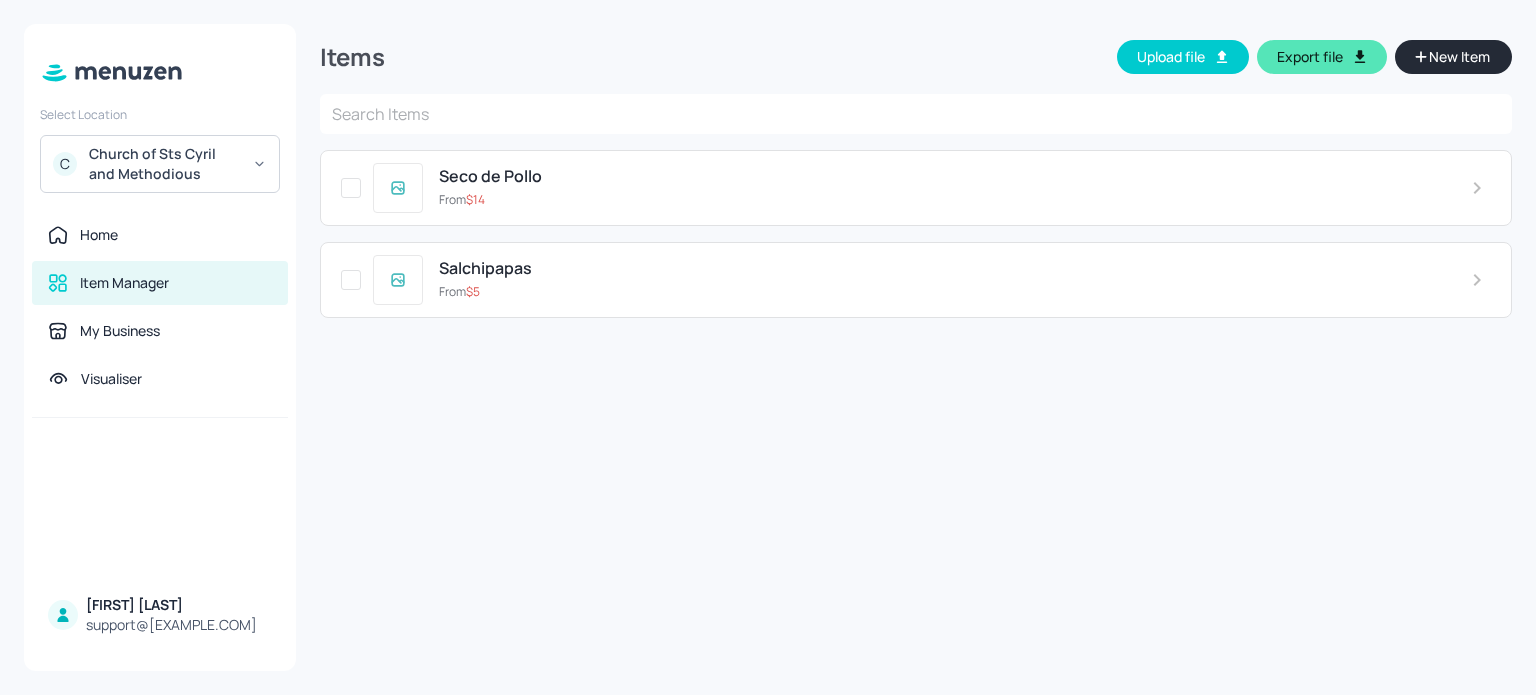 click on "New Item" at bounding box center [1459, 57] 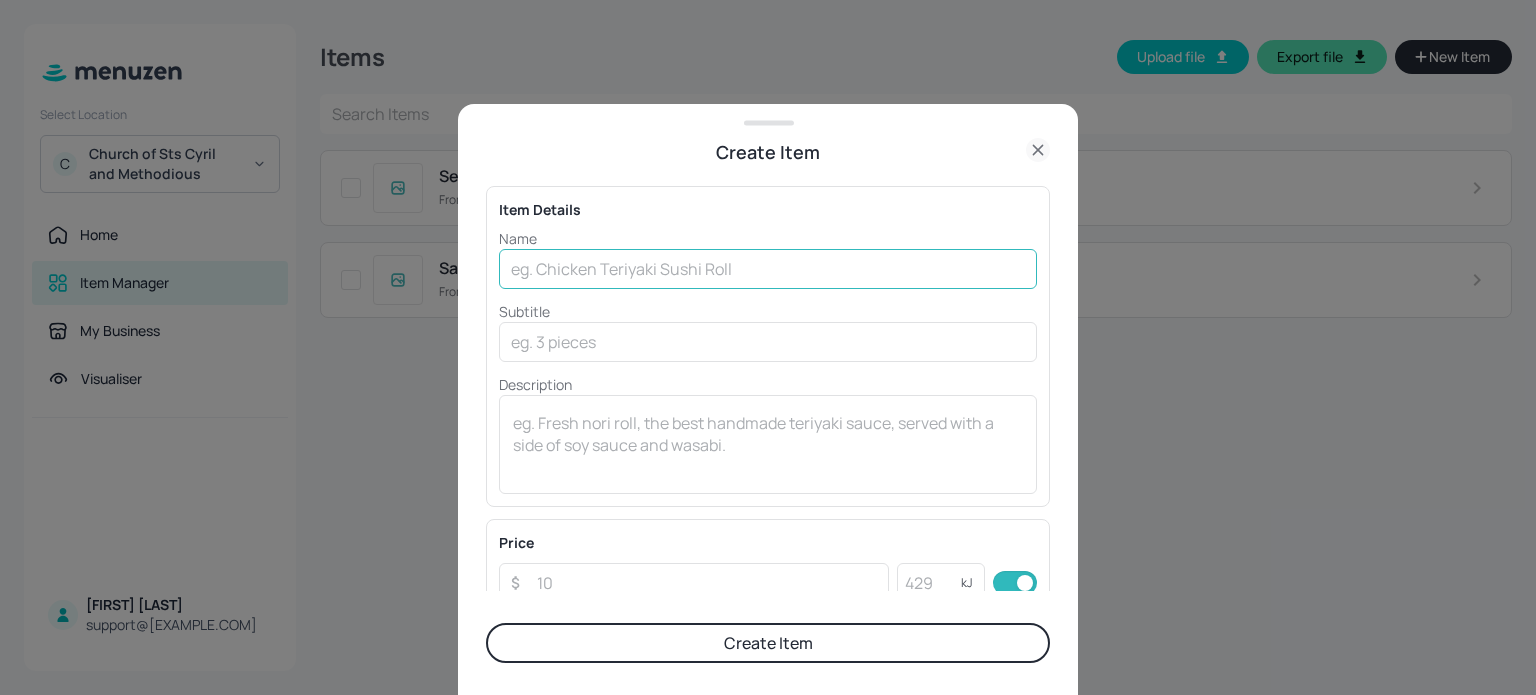 click at bounding box center [768, 269] 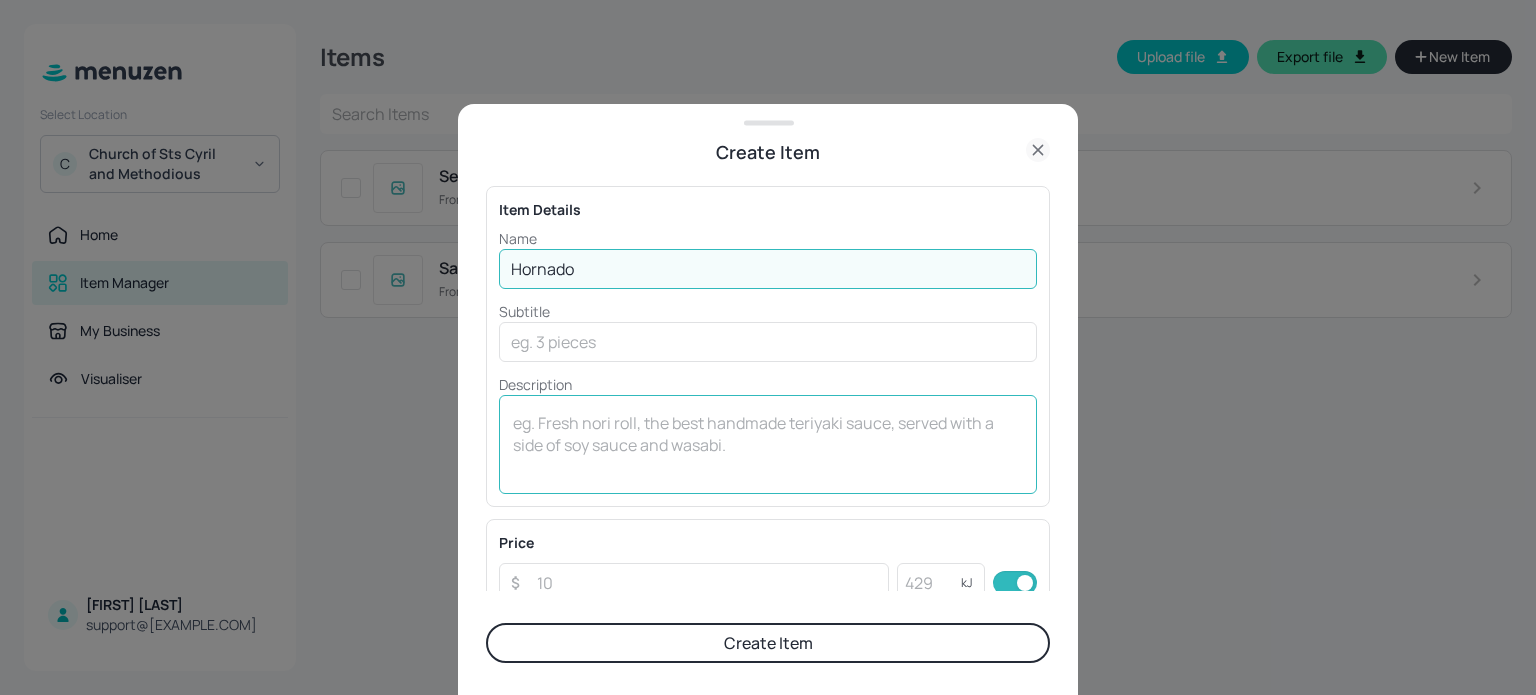 type on "Hornado" 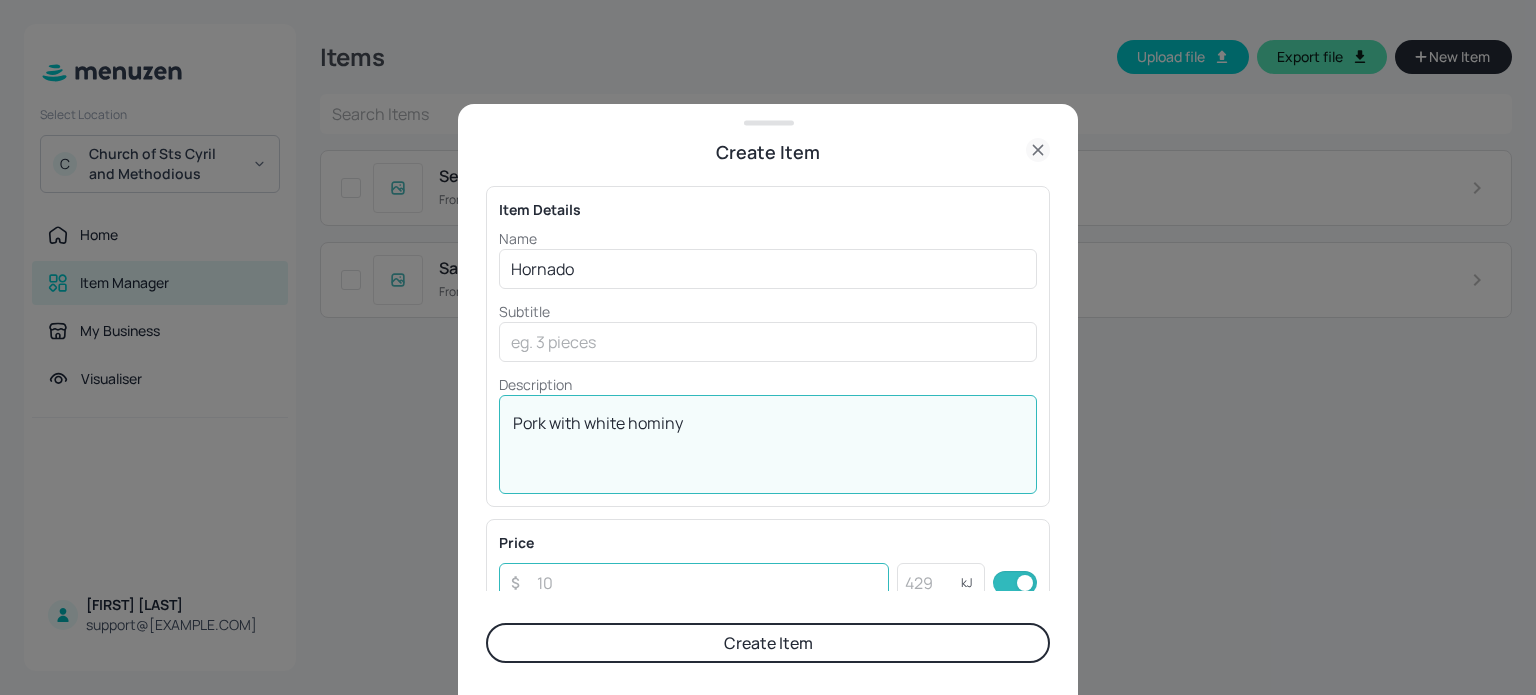 type on "Pork with white hominy" 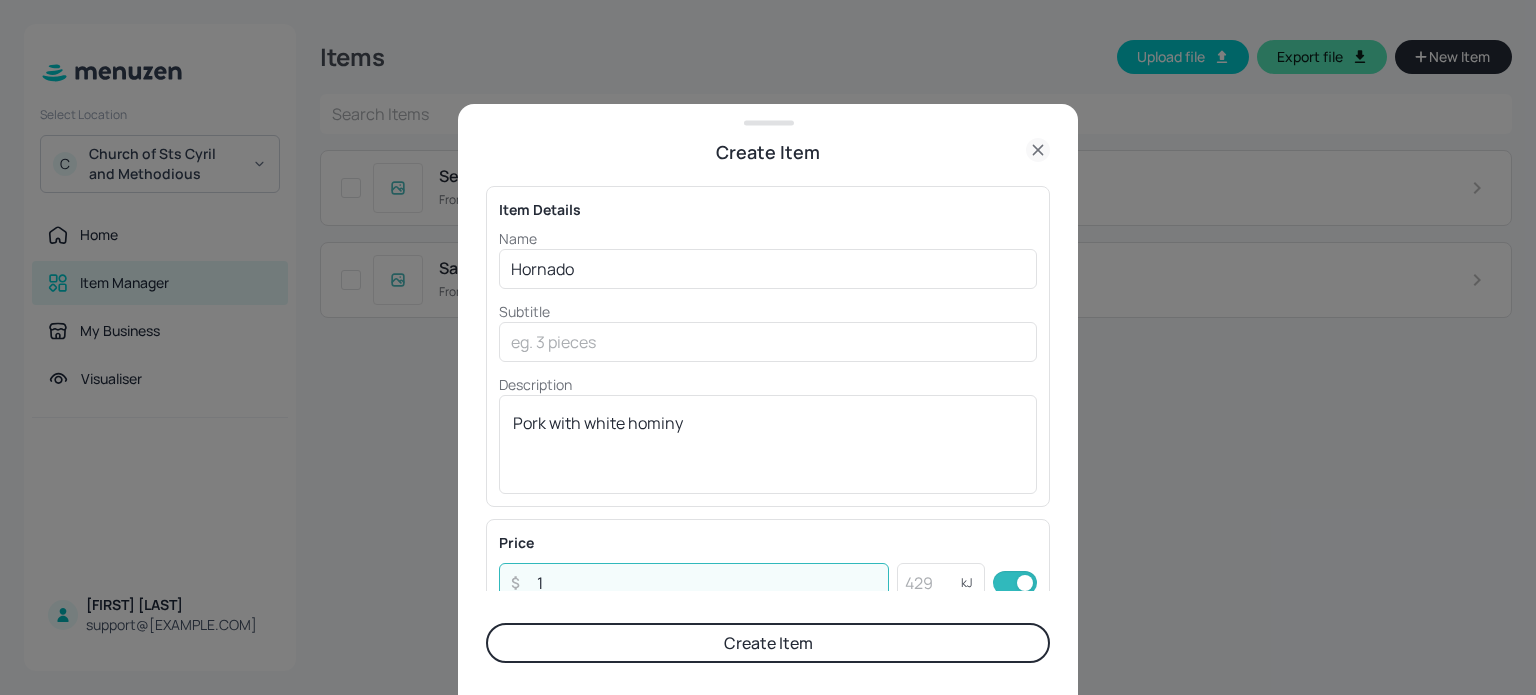 scroll, scrollTop: 1, scrollLeft: 0, axis: vertical 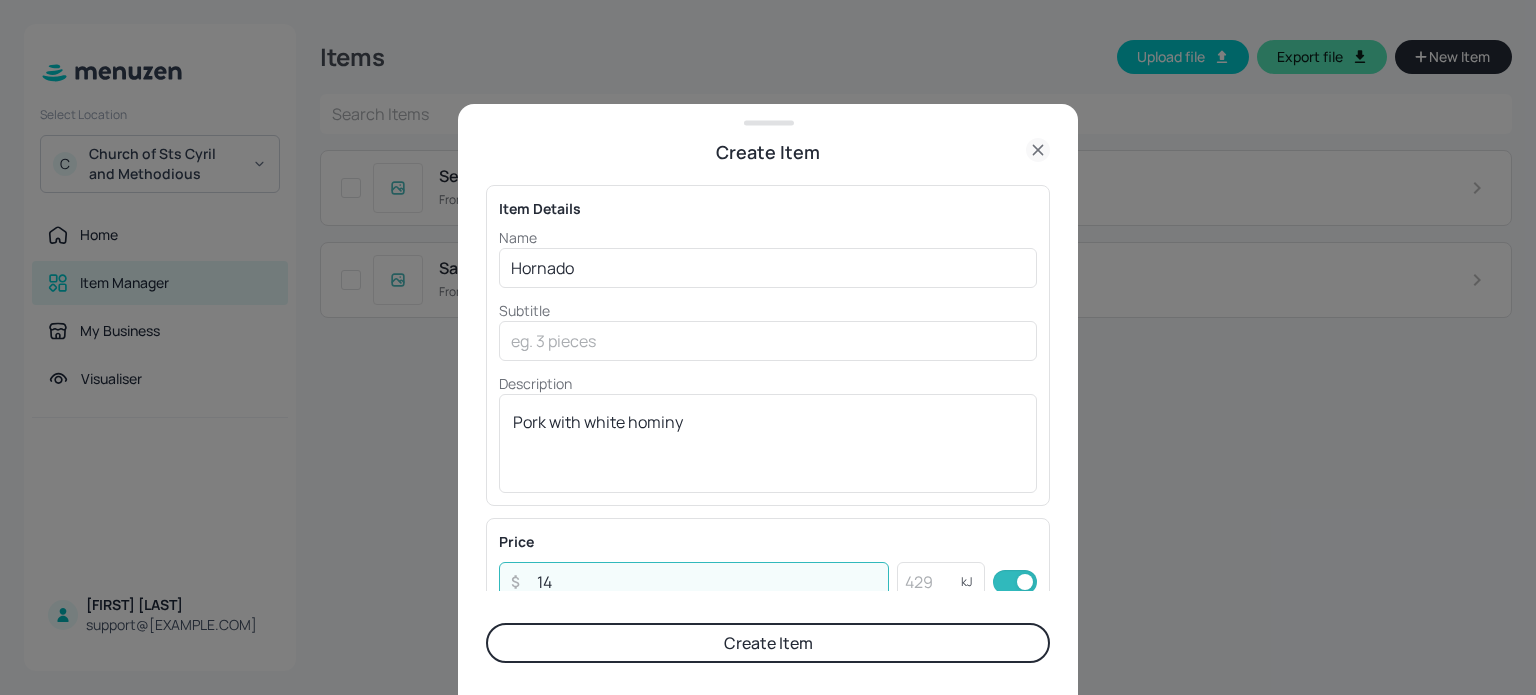 type on "14" 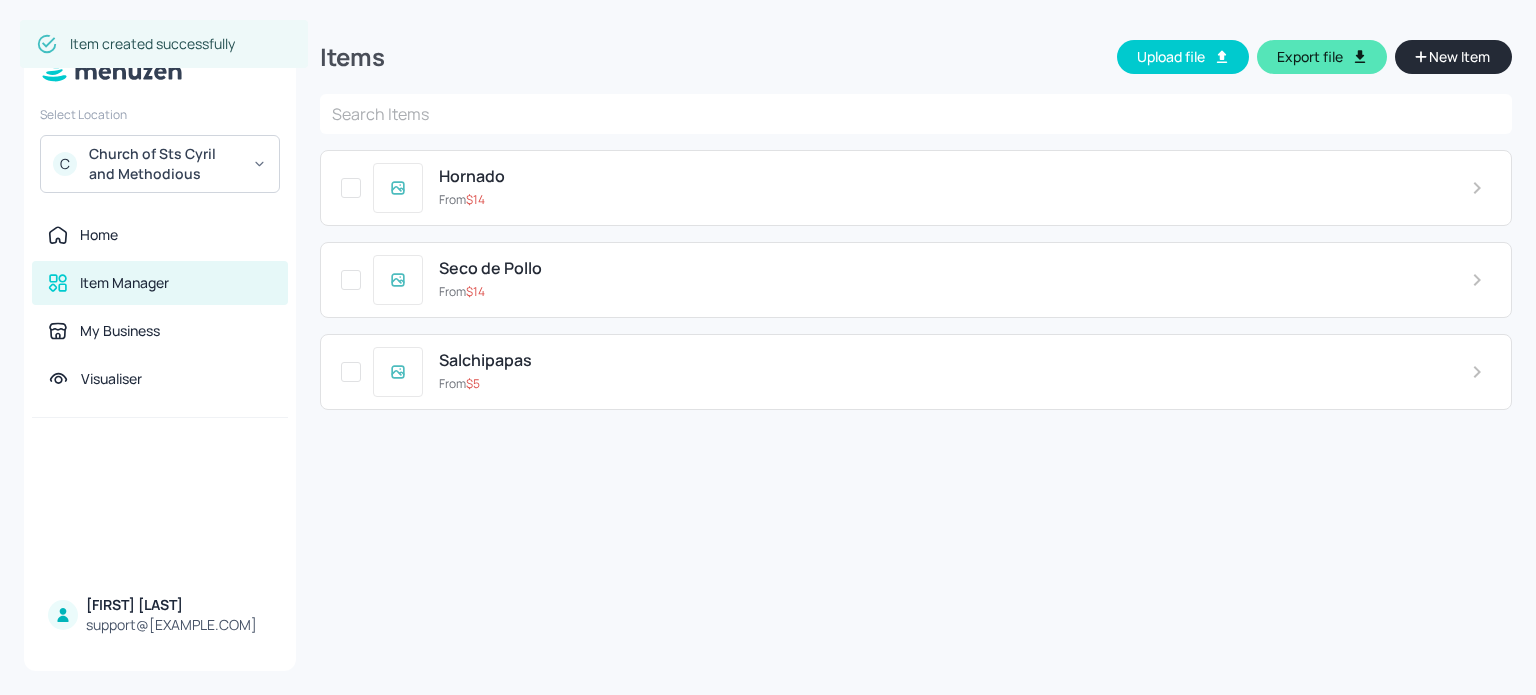 click 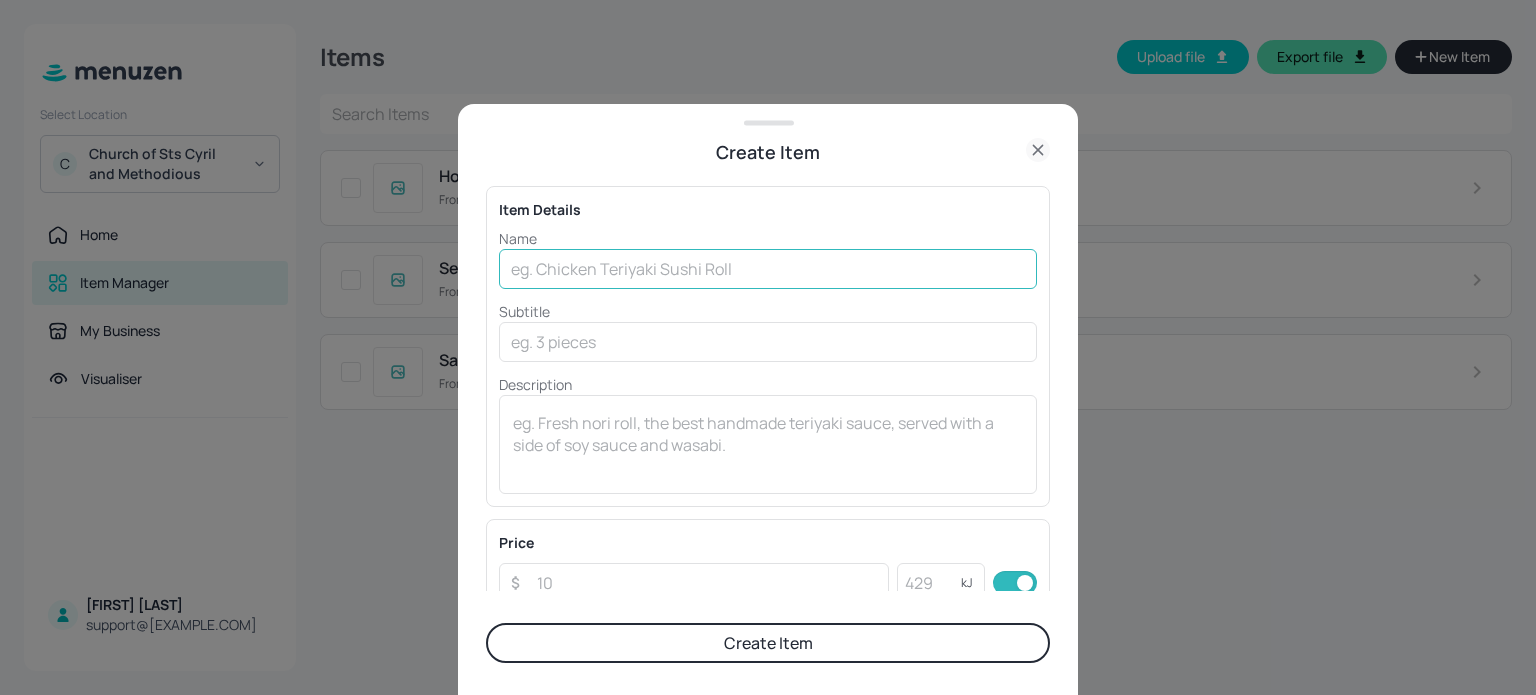 click at bounding box center (768, 269) 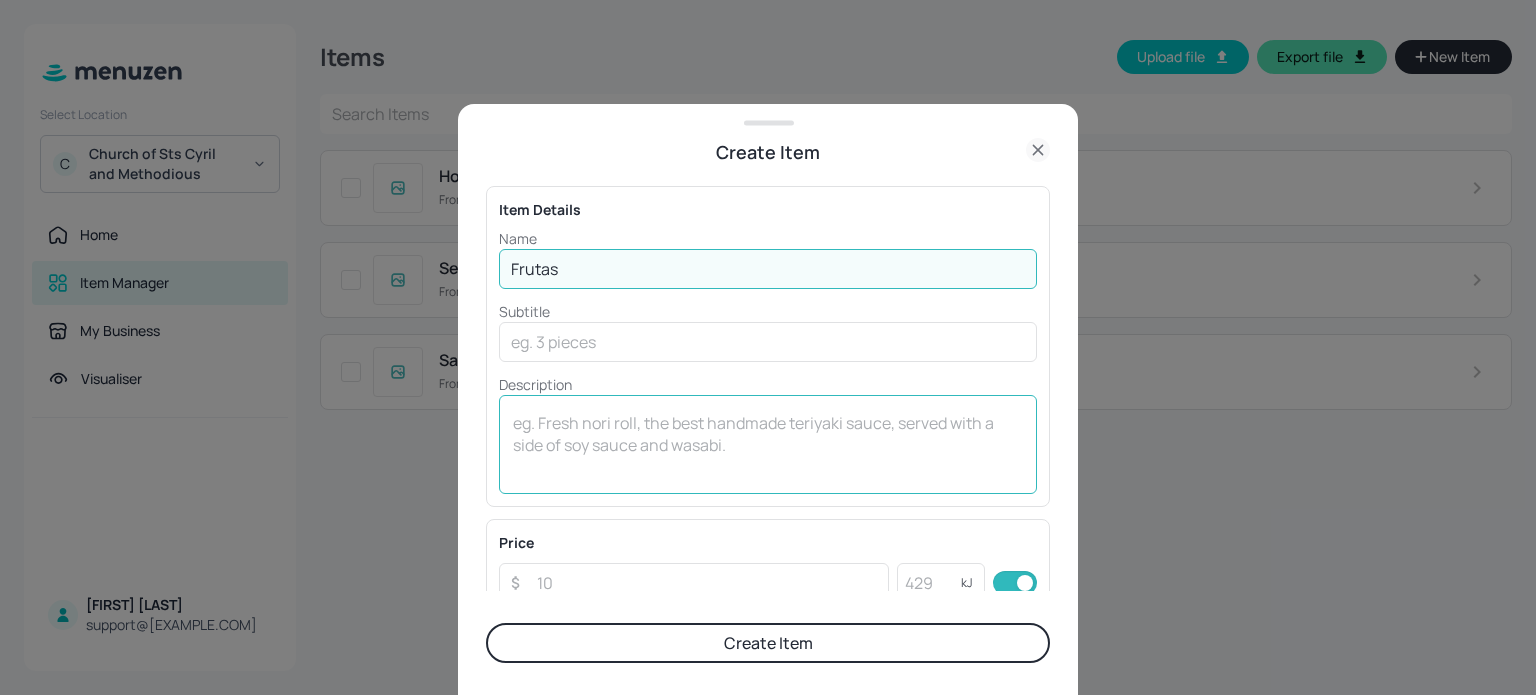 type on "Frutas" 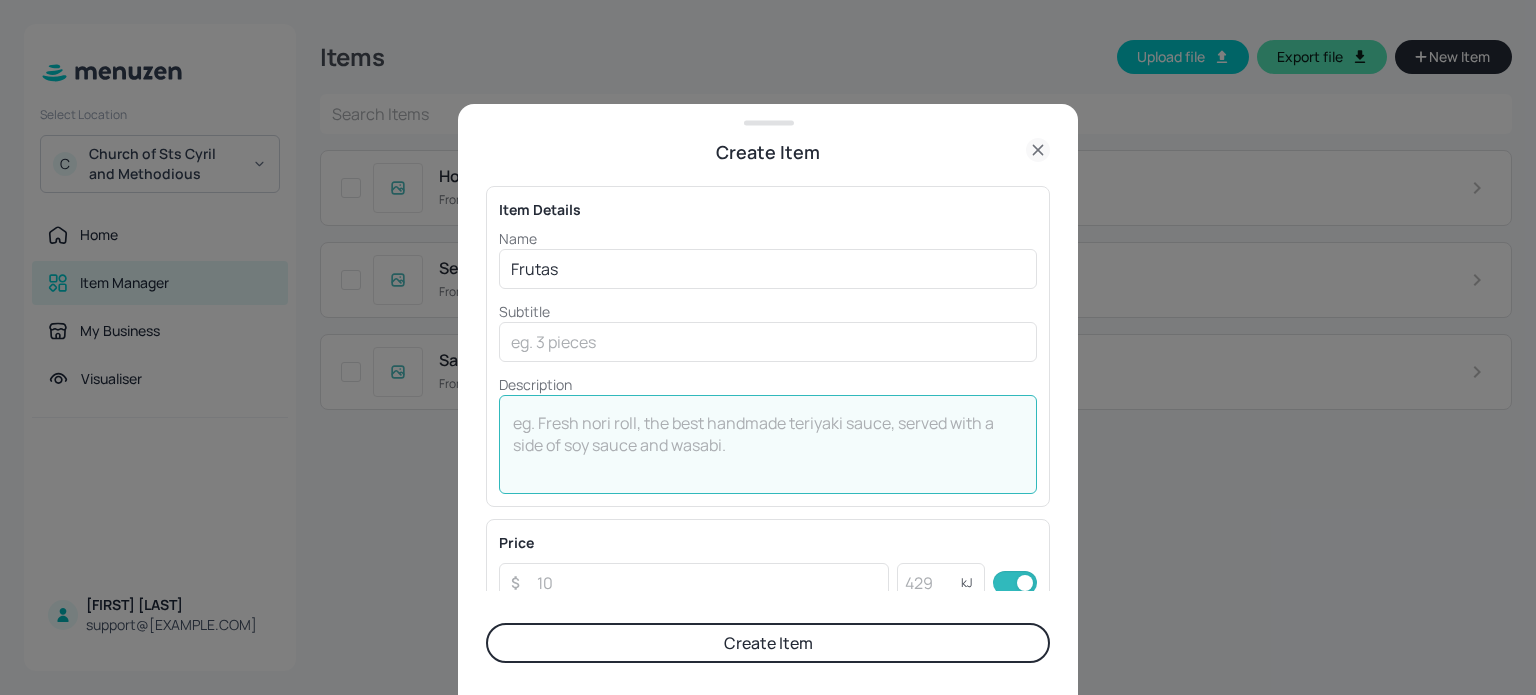 click at bounding box center (768, 445) 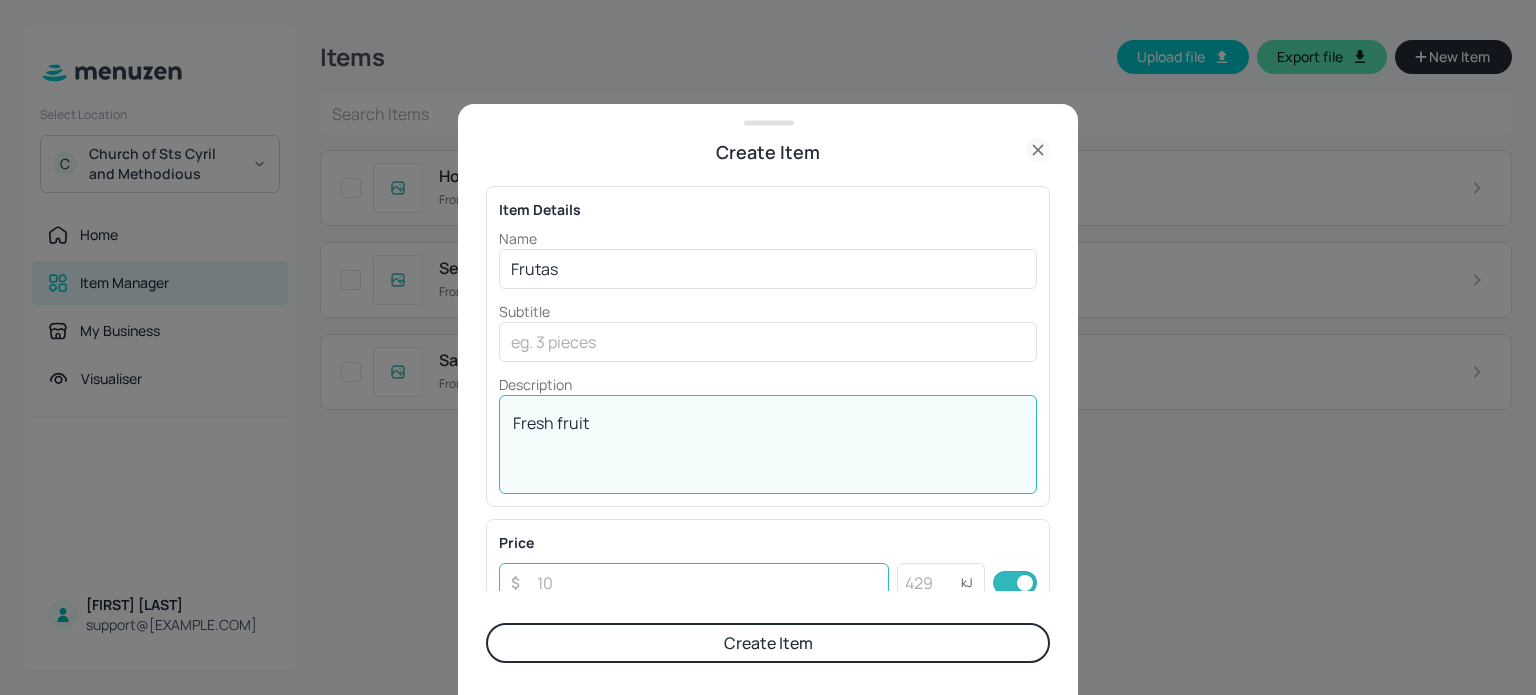 type on "Fresh fruit" 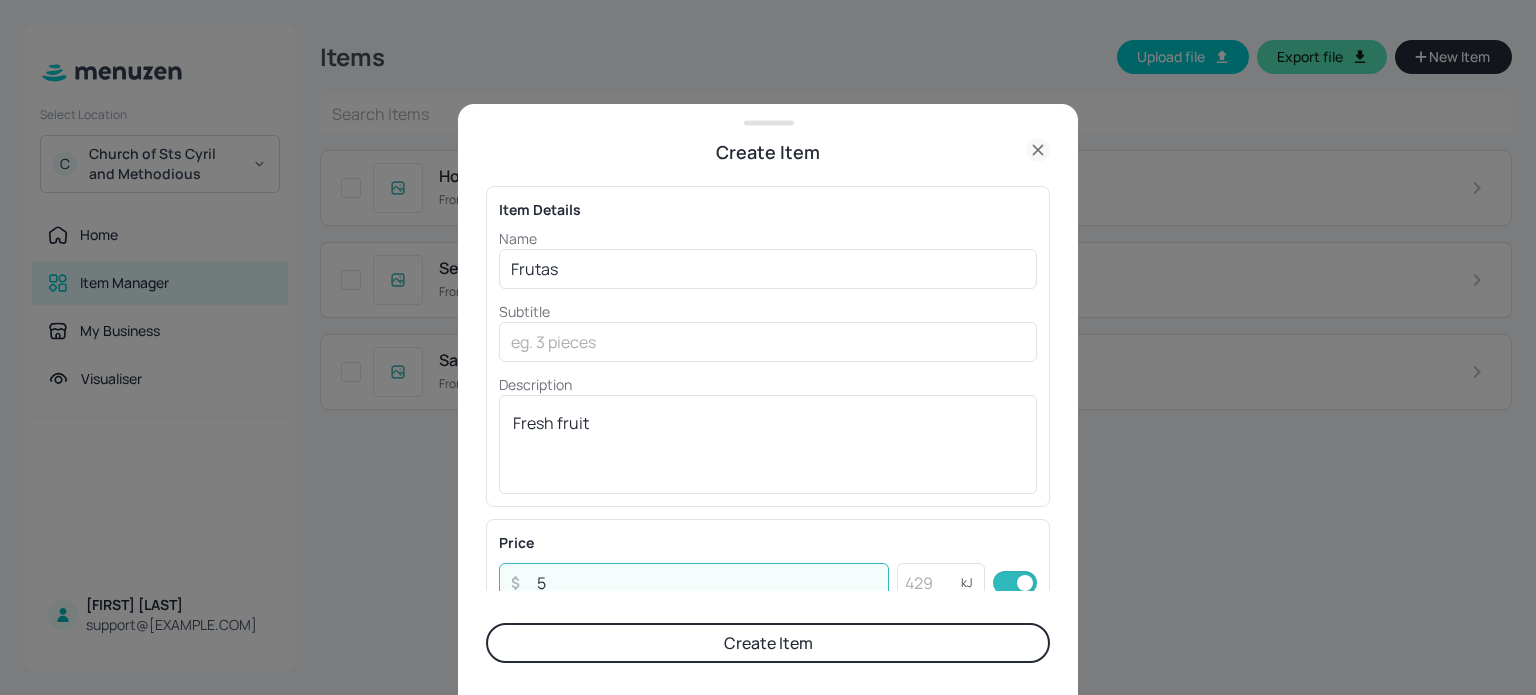 scroll, scrollTop: 1, scrollLeft: 0, axis: vertical 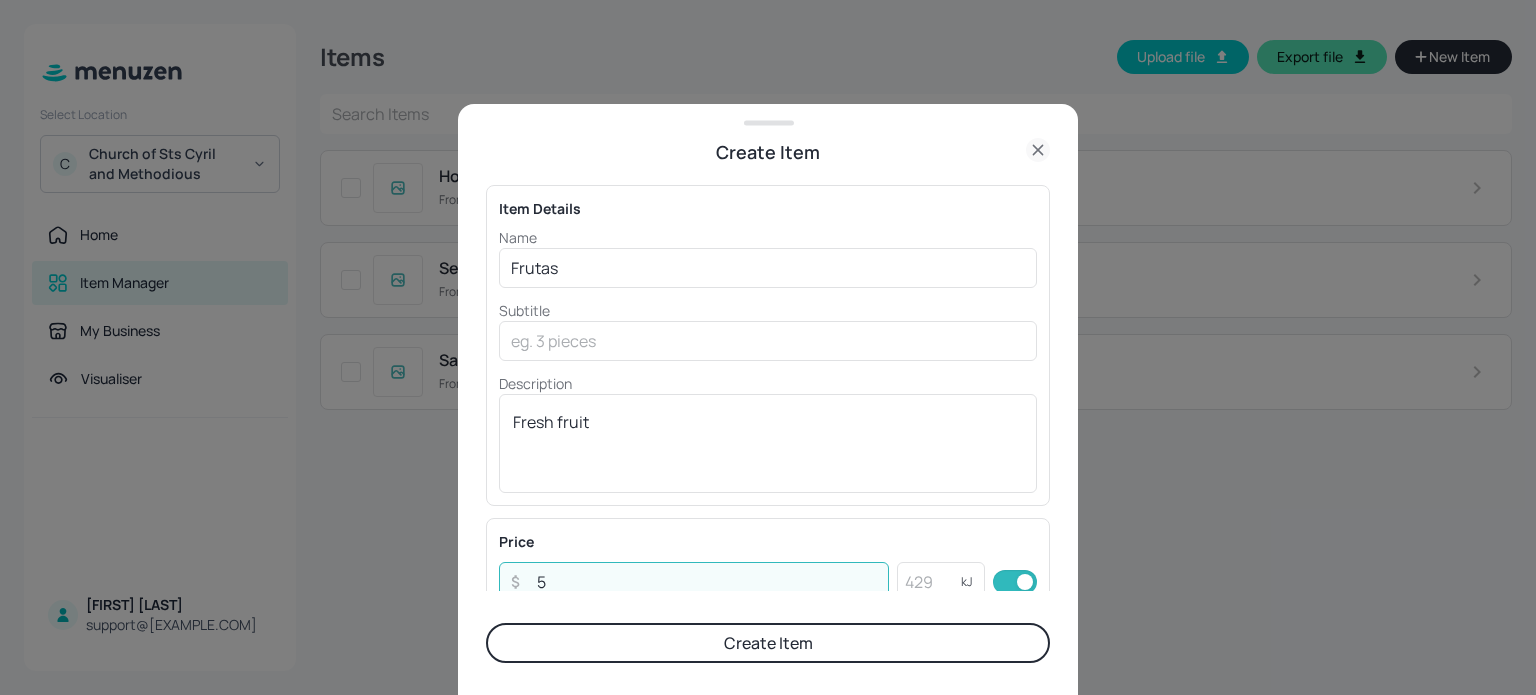 type on "5" 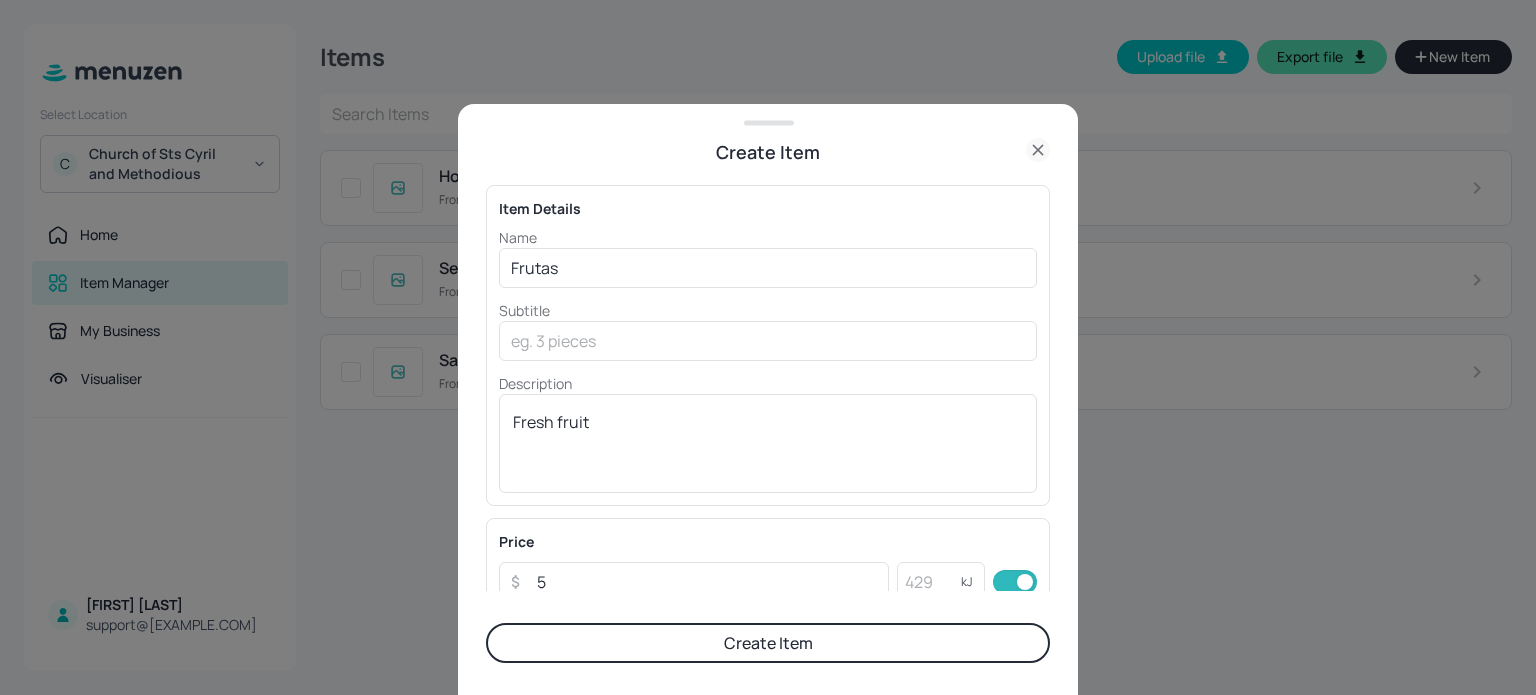 click on "Create Item" at bounding box center (768, 643) 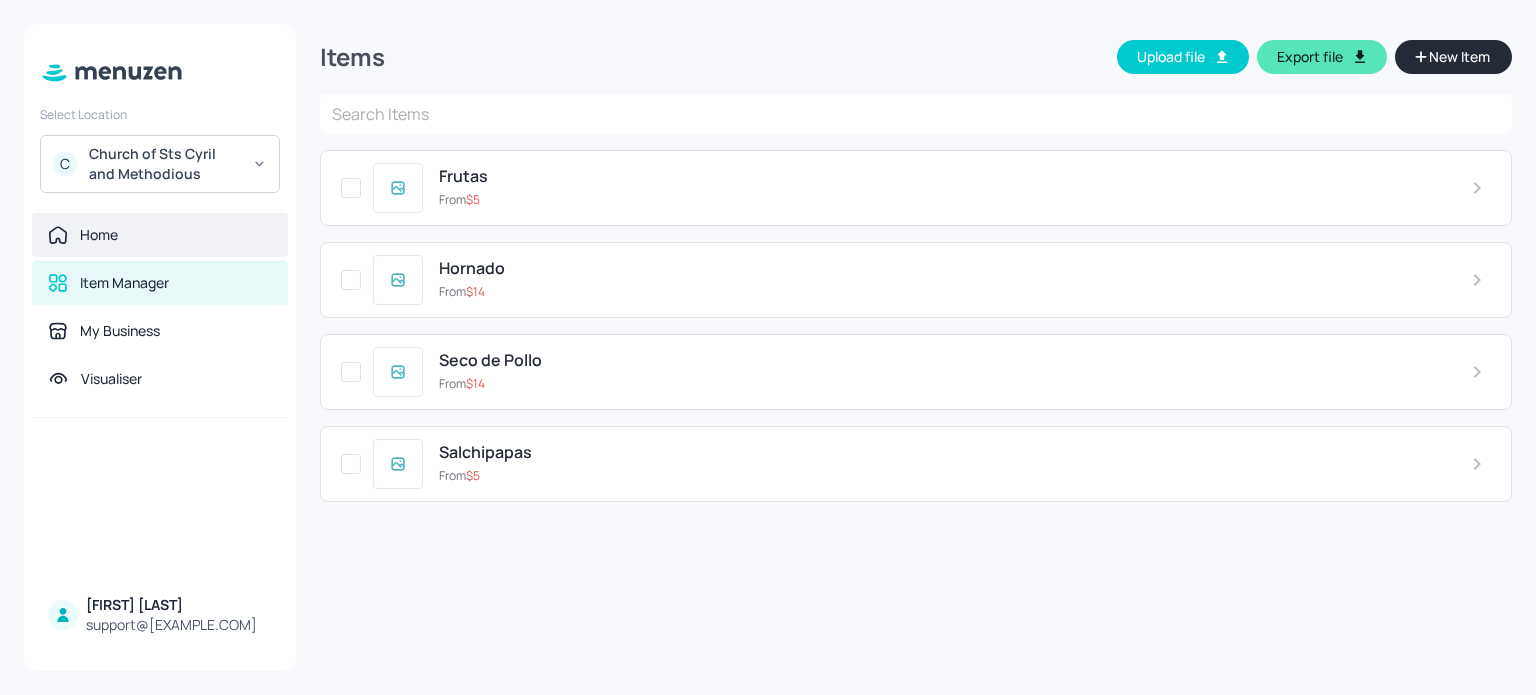 click on "Home" at bounding box center (99, 235) 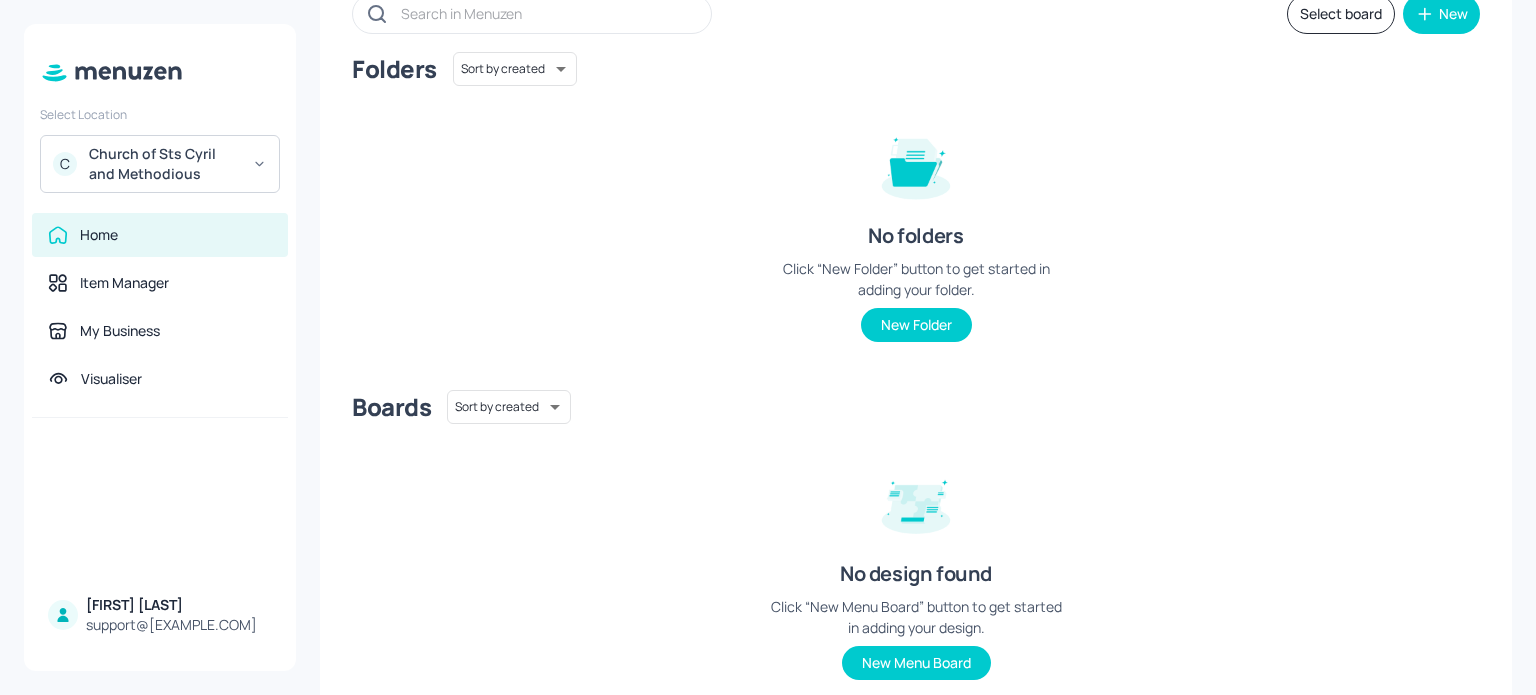 scroll, scrollTop: 139, scrollLeft: 0, axis: vertical 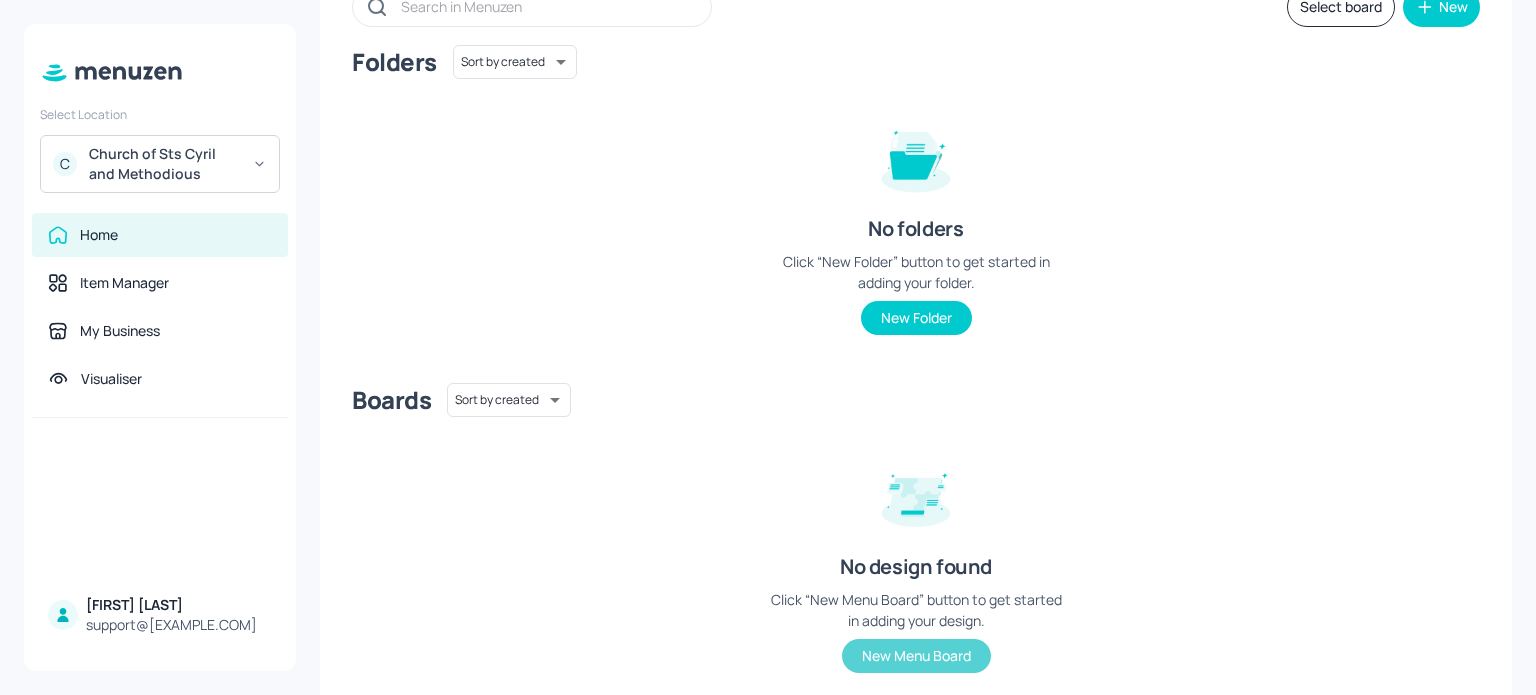 click on "New Menu Board" at bounding box center [916, 656] 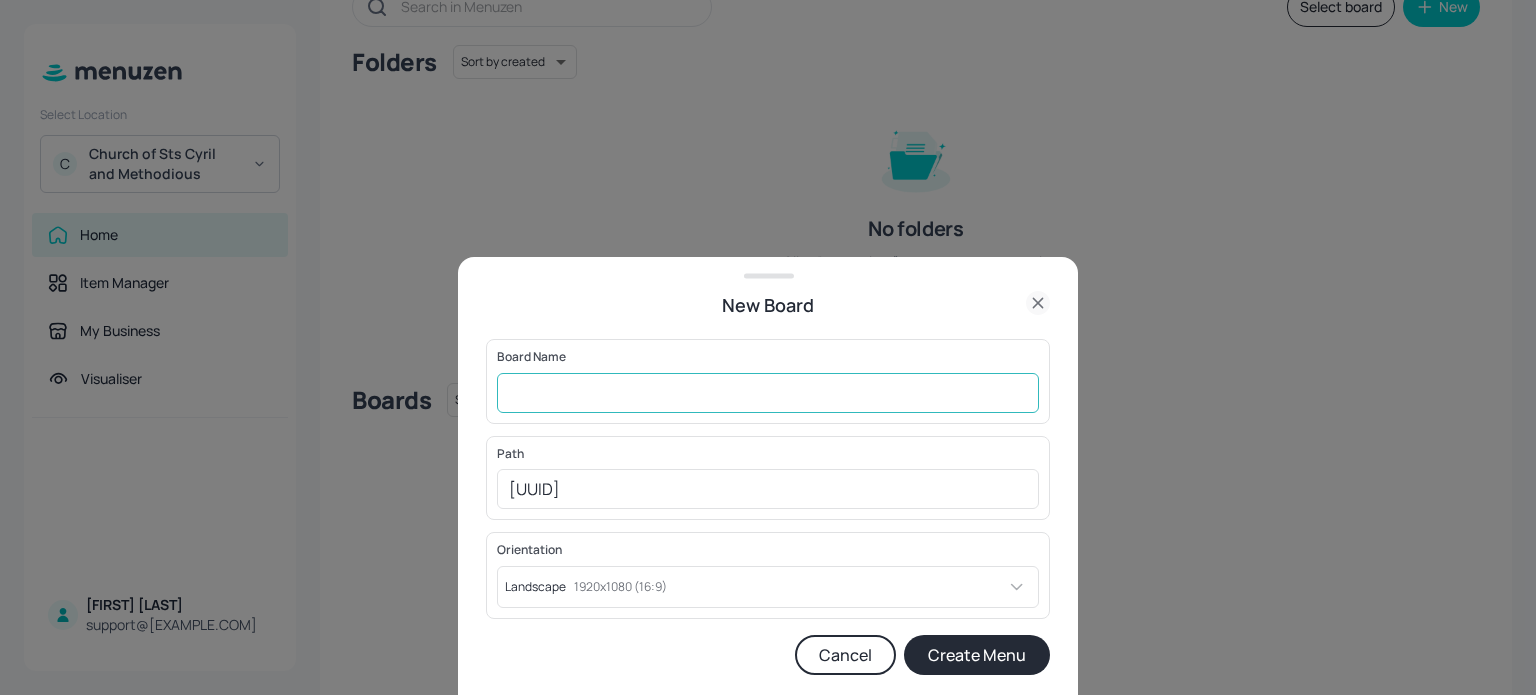 click at bounding box center (768, 393) 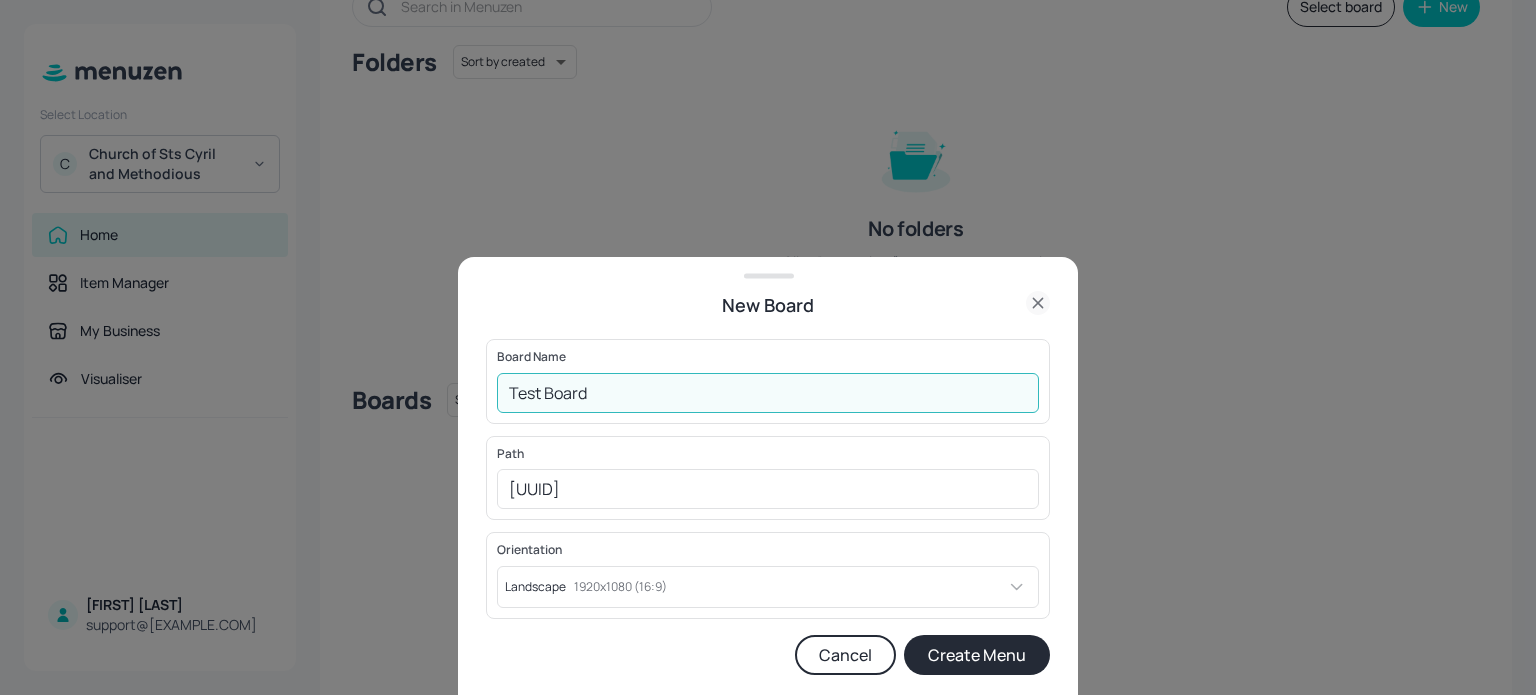 type on "Test Board" 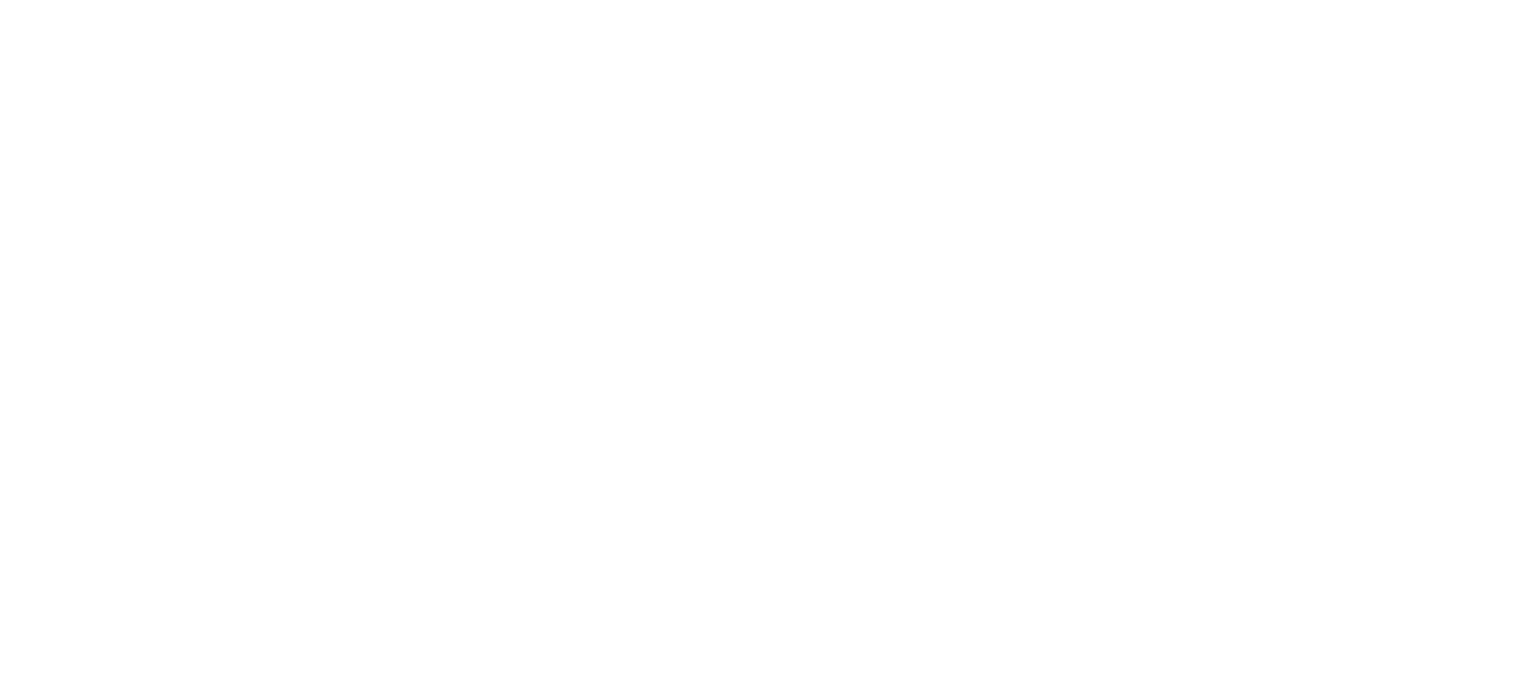 scroll, scrollTop: 0, scrollLeft: 0, axis: both 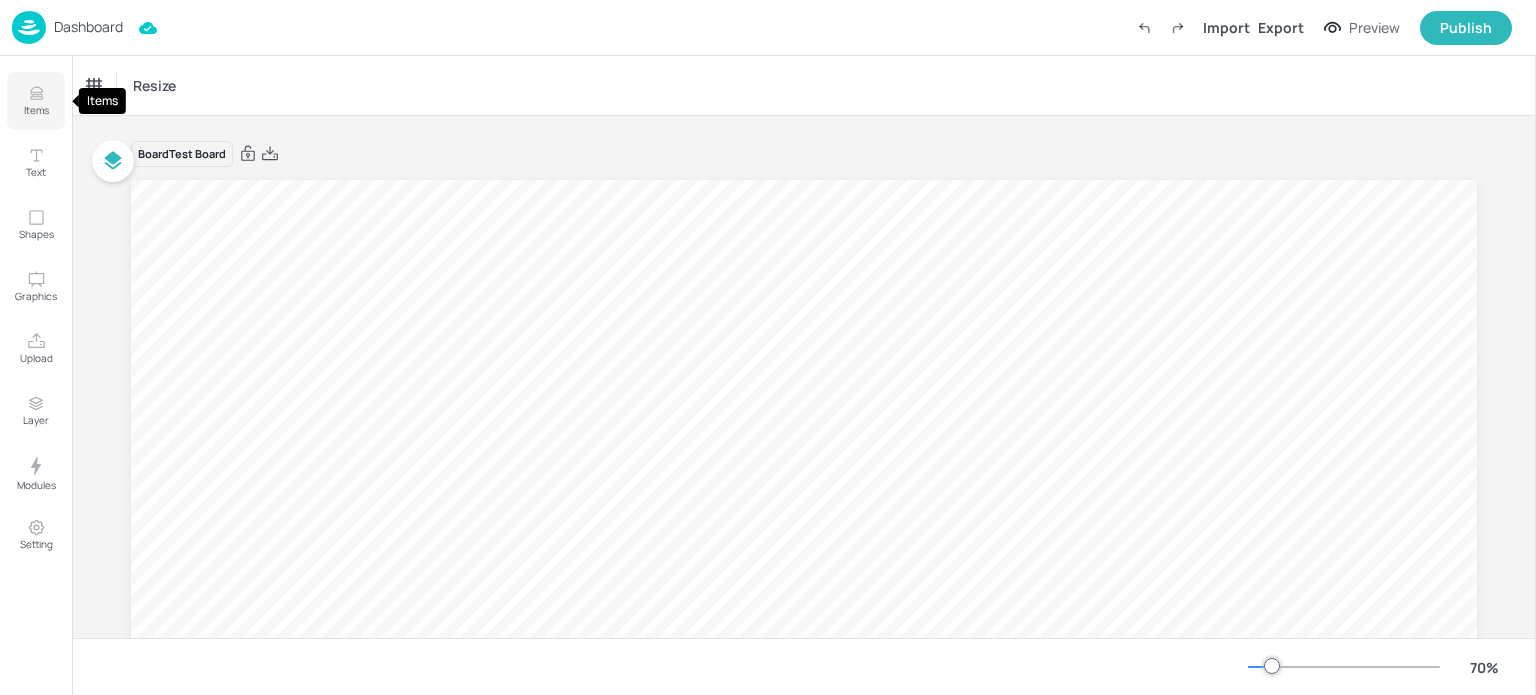click on "Items" at bounding box center (36, 110) 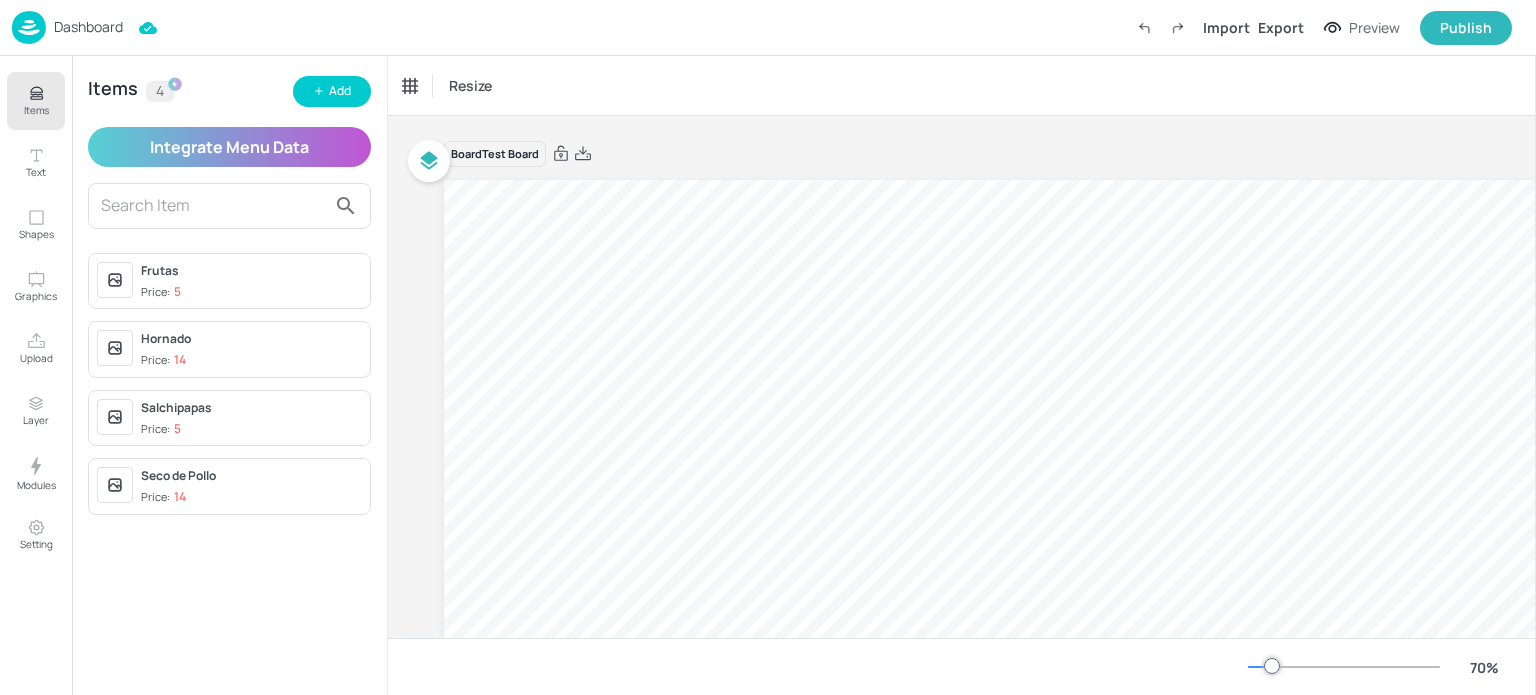 click on "Frutas" at bounding box center [251, 271] 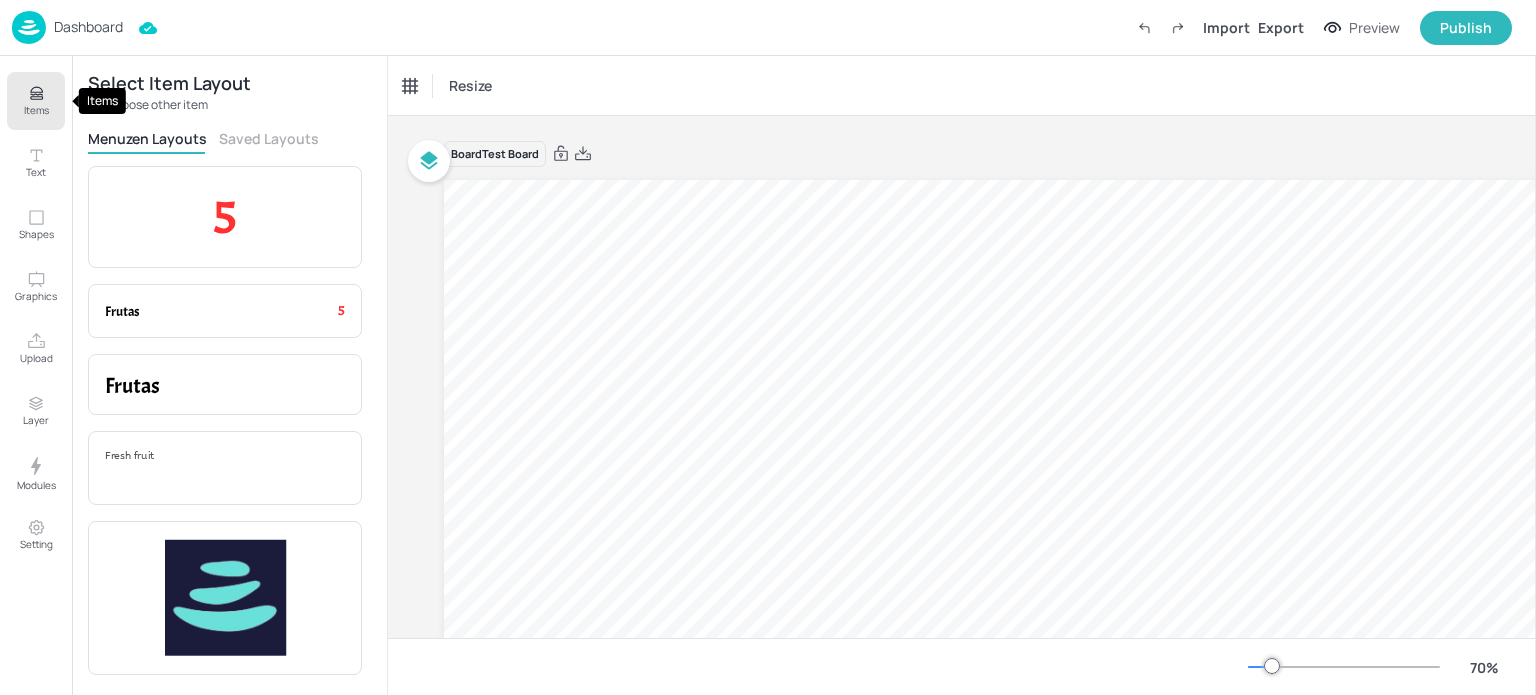 click on "Items" at bounding box center [36, 110] 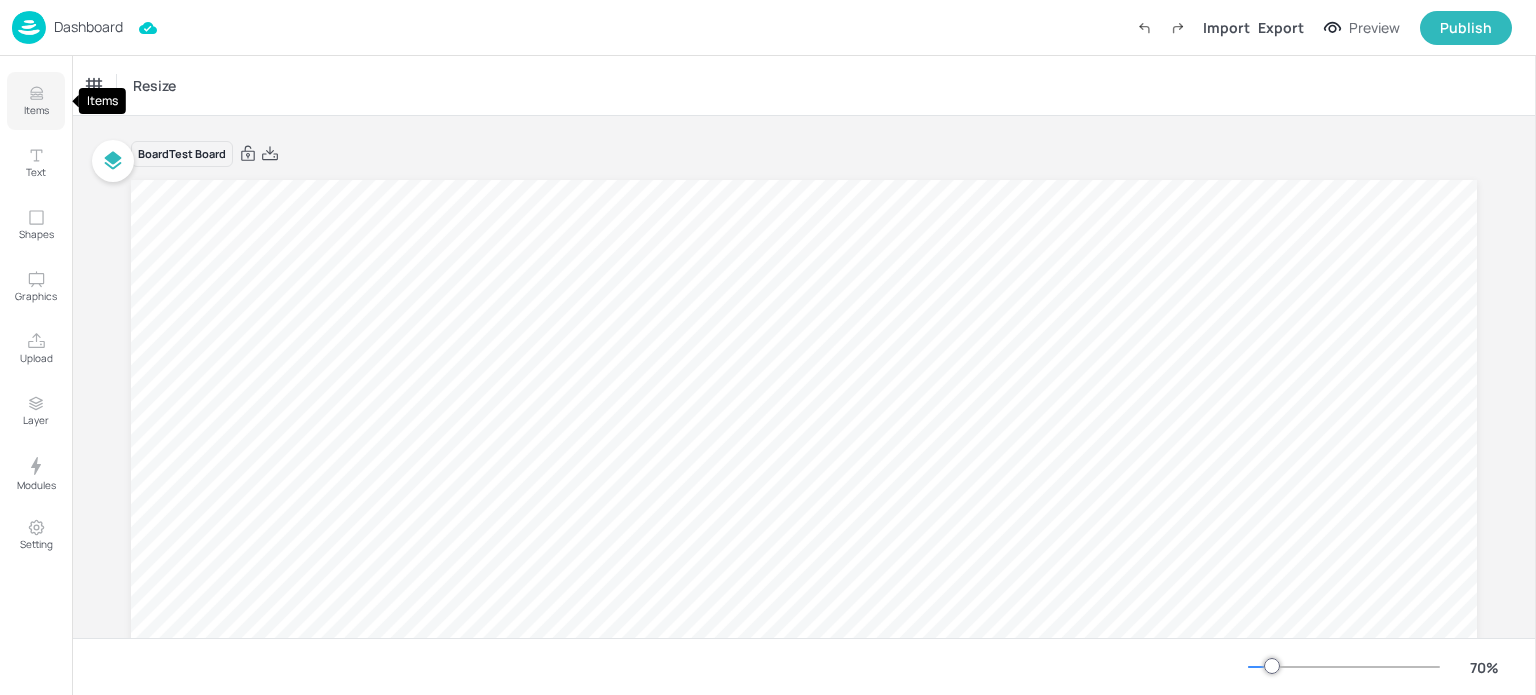 click on "Items" at bounding box center [36, 110] 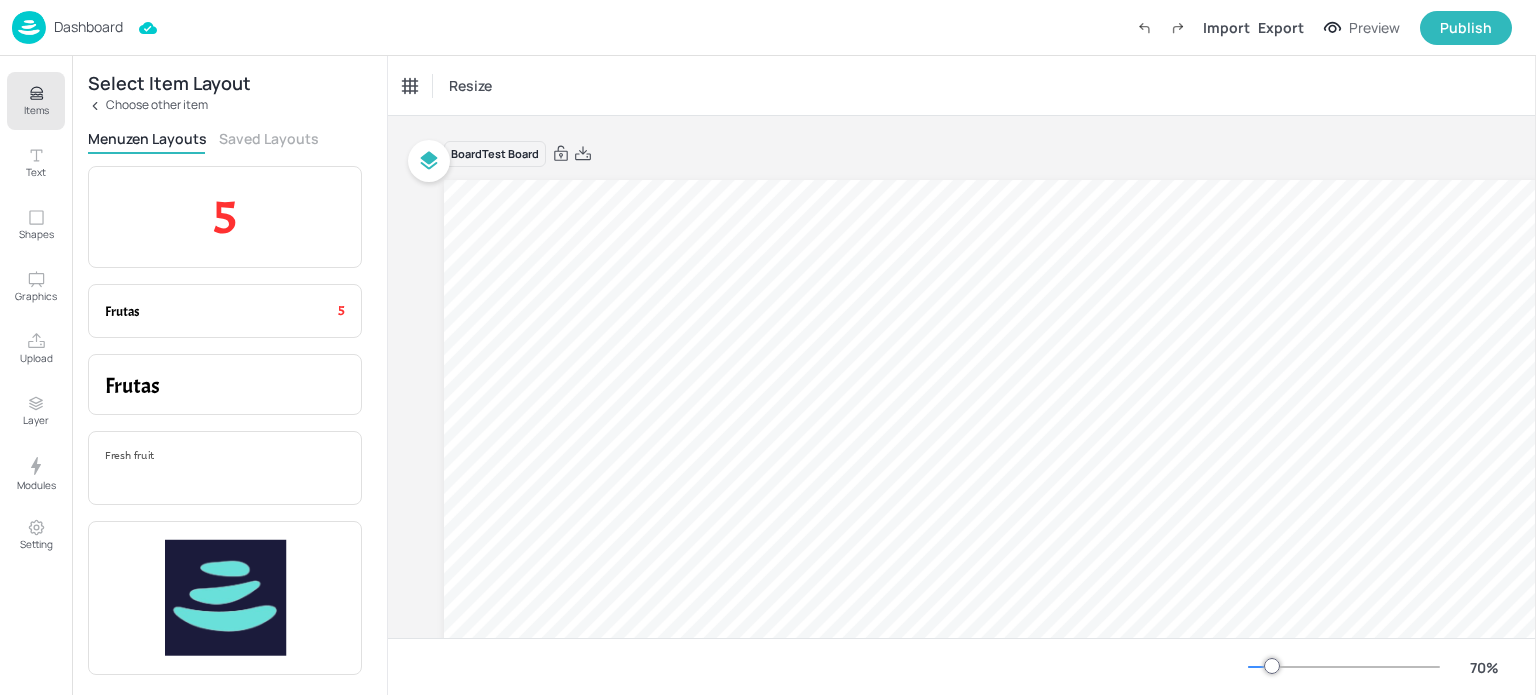 click on "Menuzen Layouts" at bounding box center [147, 138] 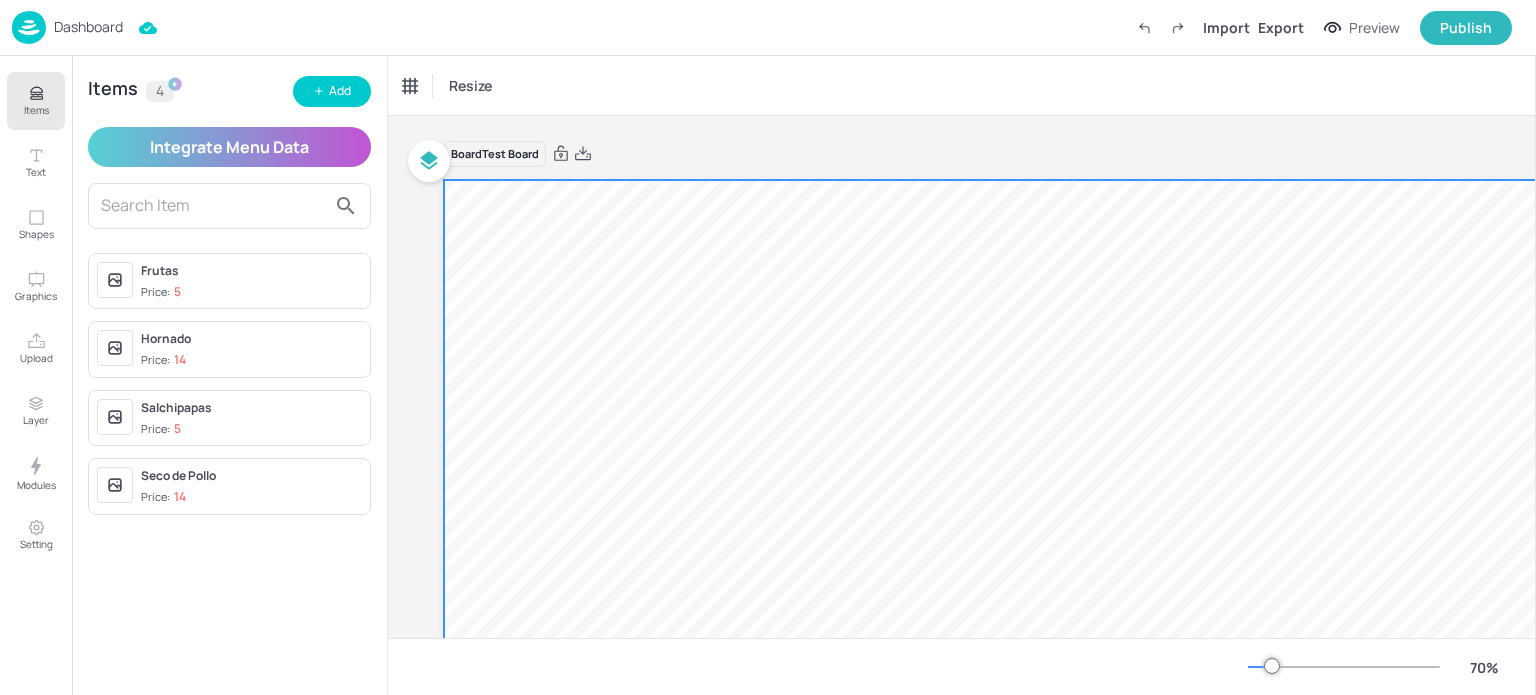 drag, startPoint x: 179, startPoint y: 276, endPoint x: 777, endPoint y: 297, distance: 598.3686 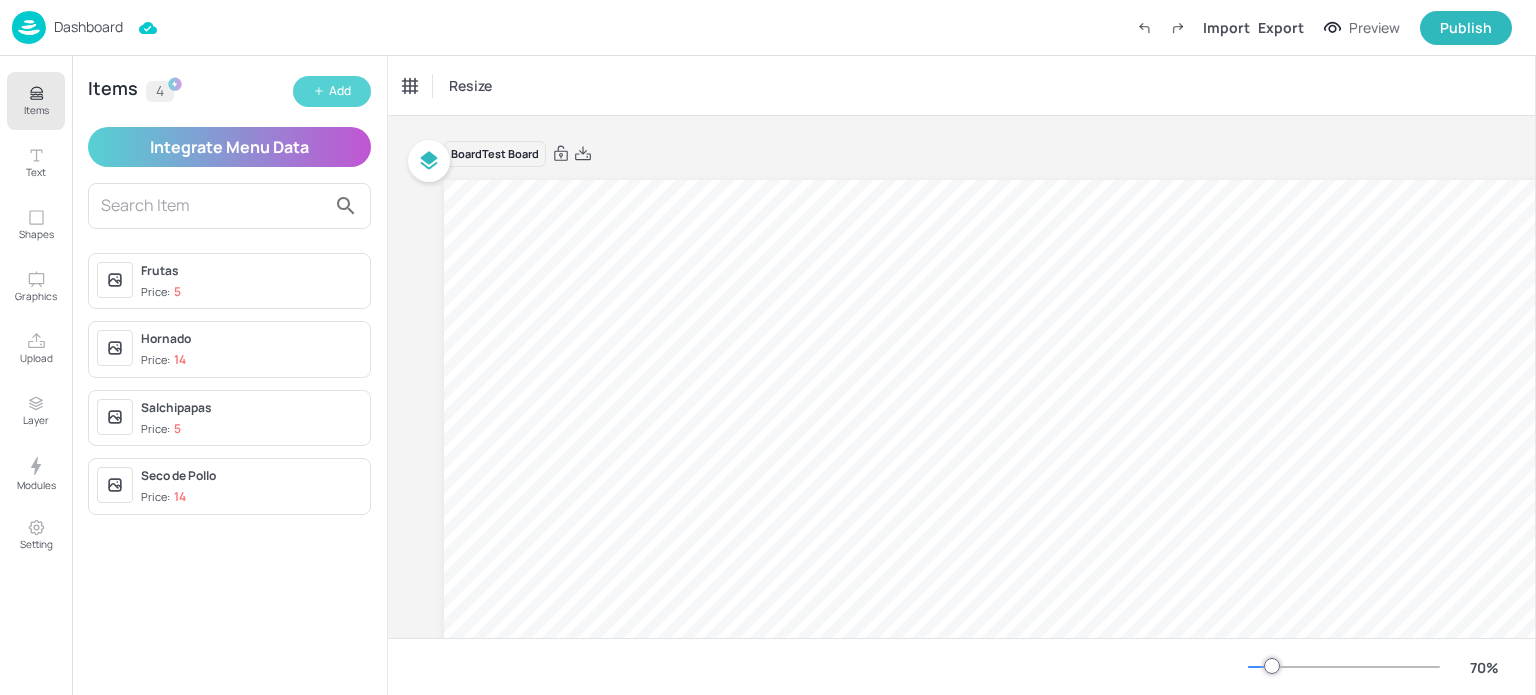 click 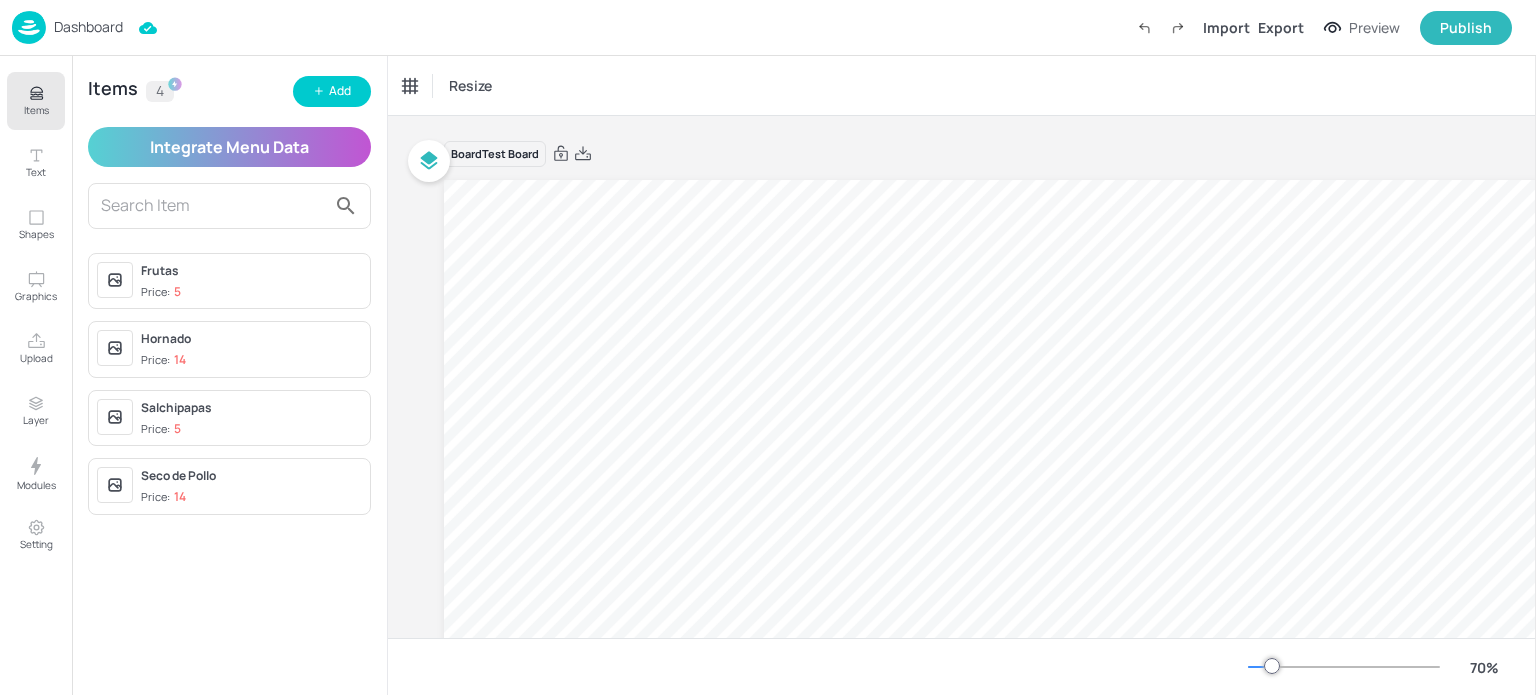 type 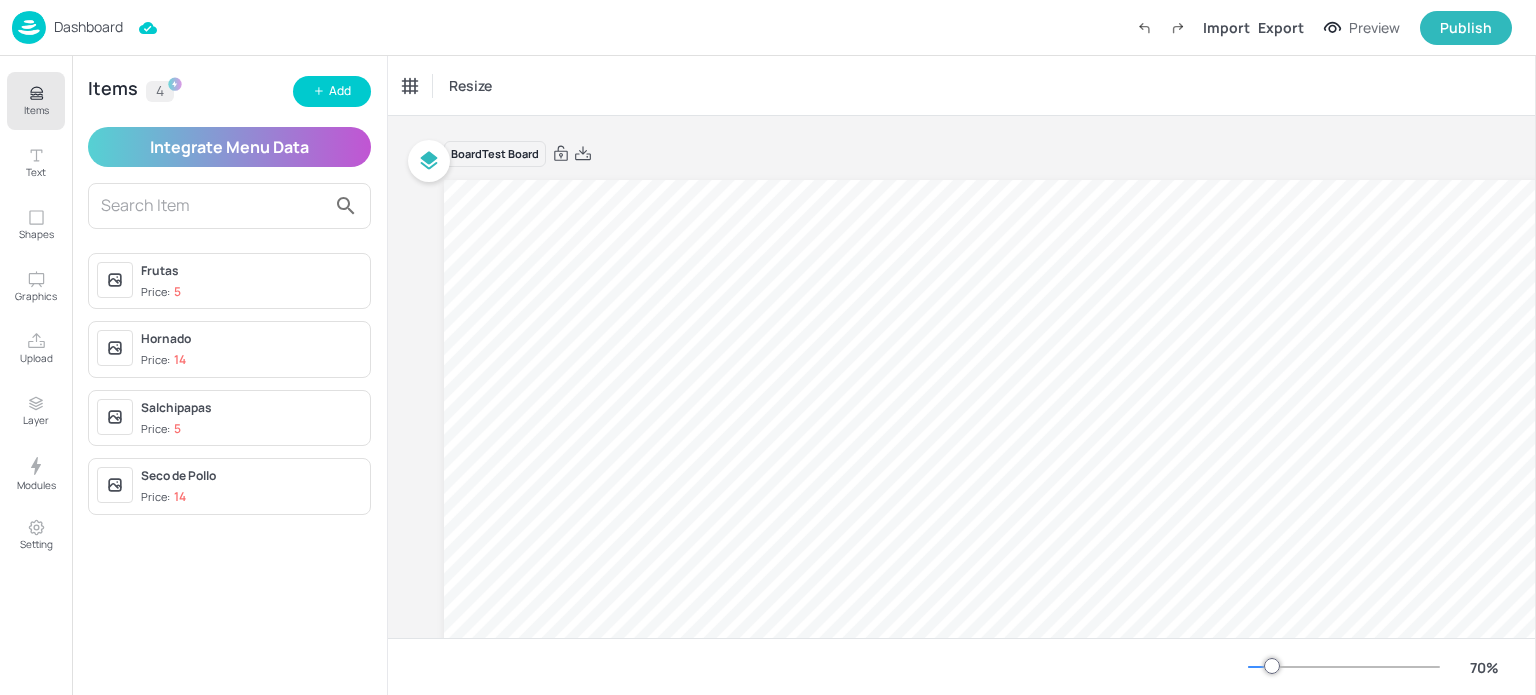 click on "Integrate Menu Data" at bounding box center (229, 147) 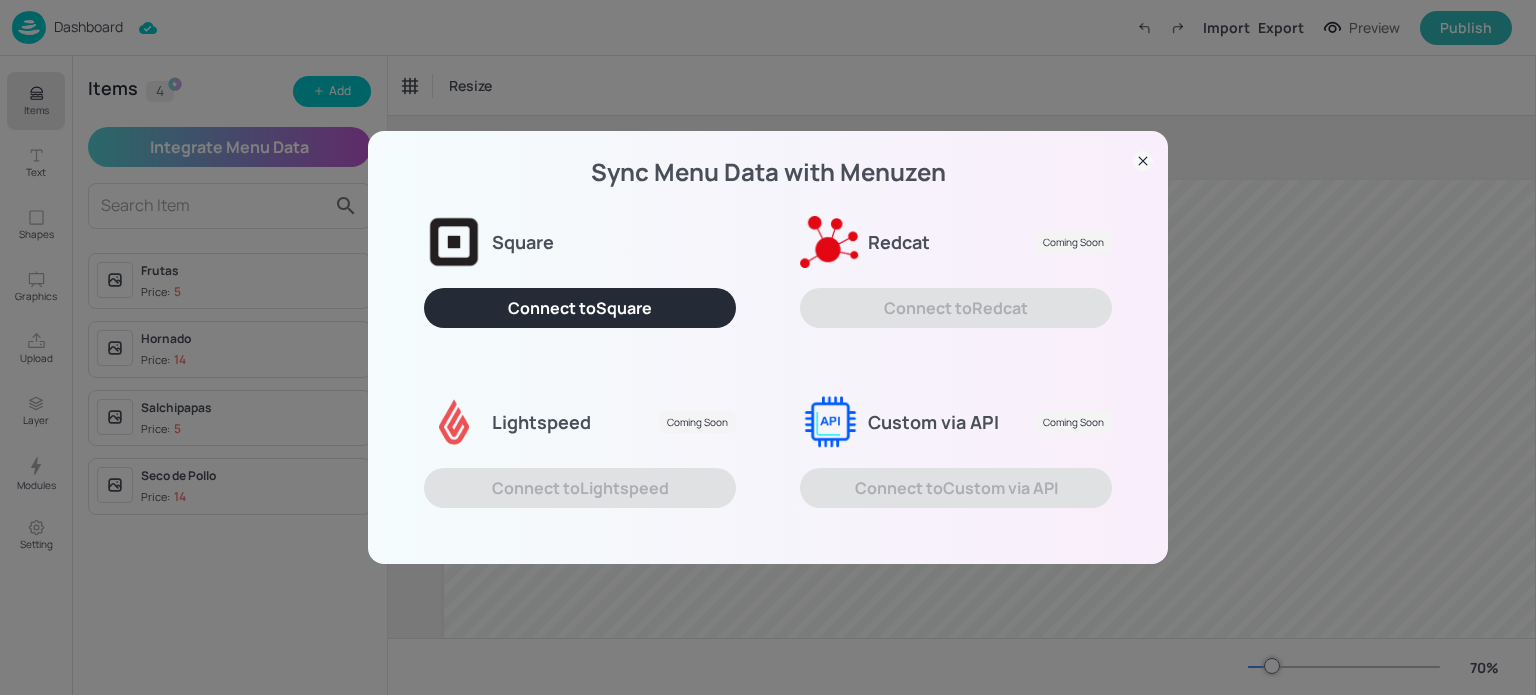 click 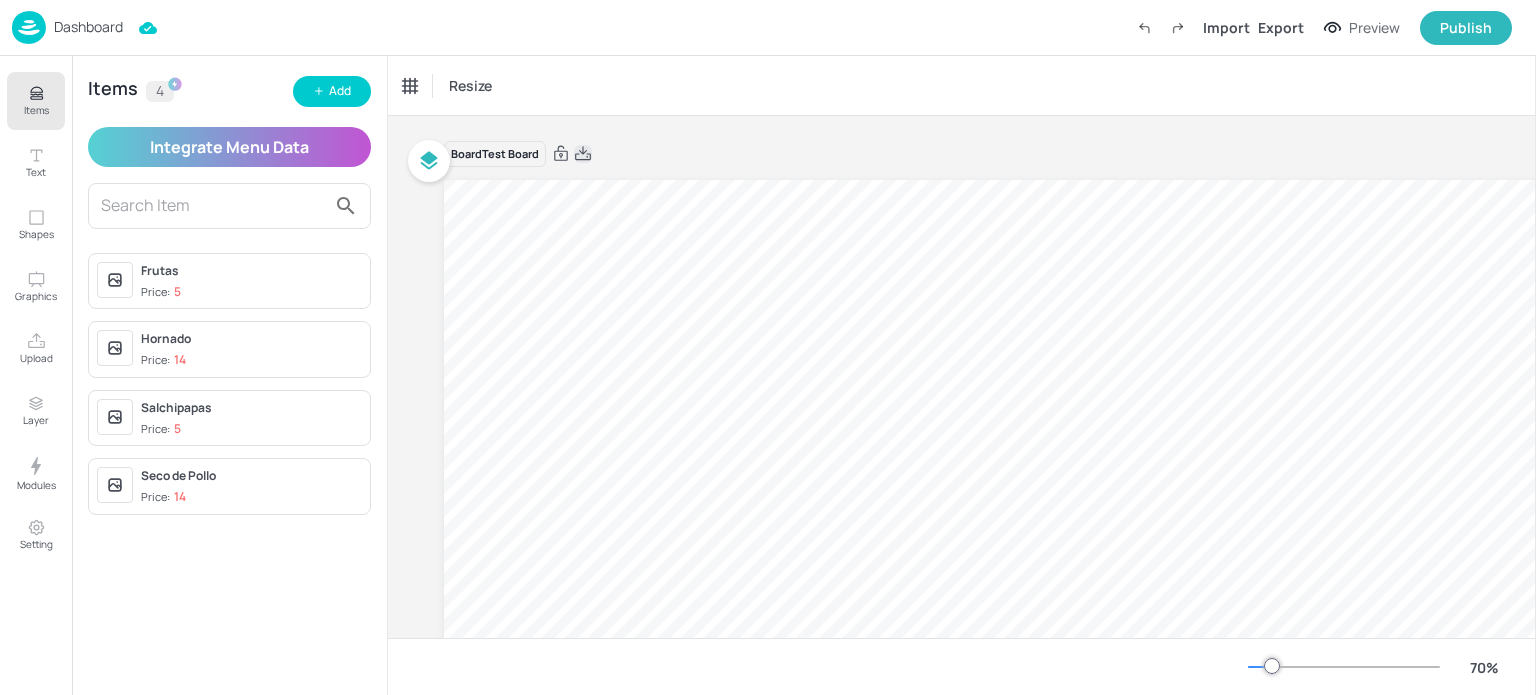 click 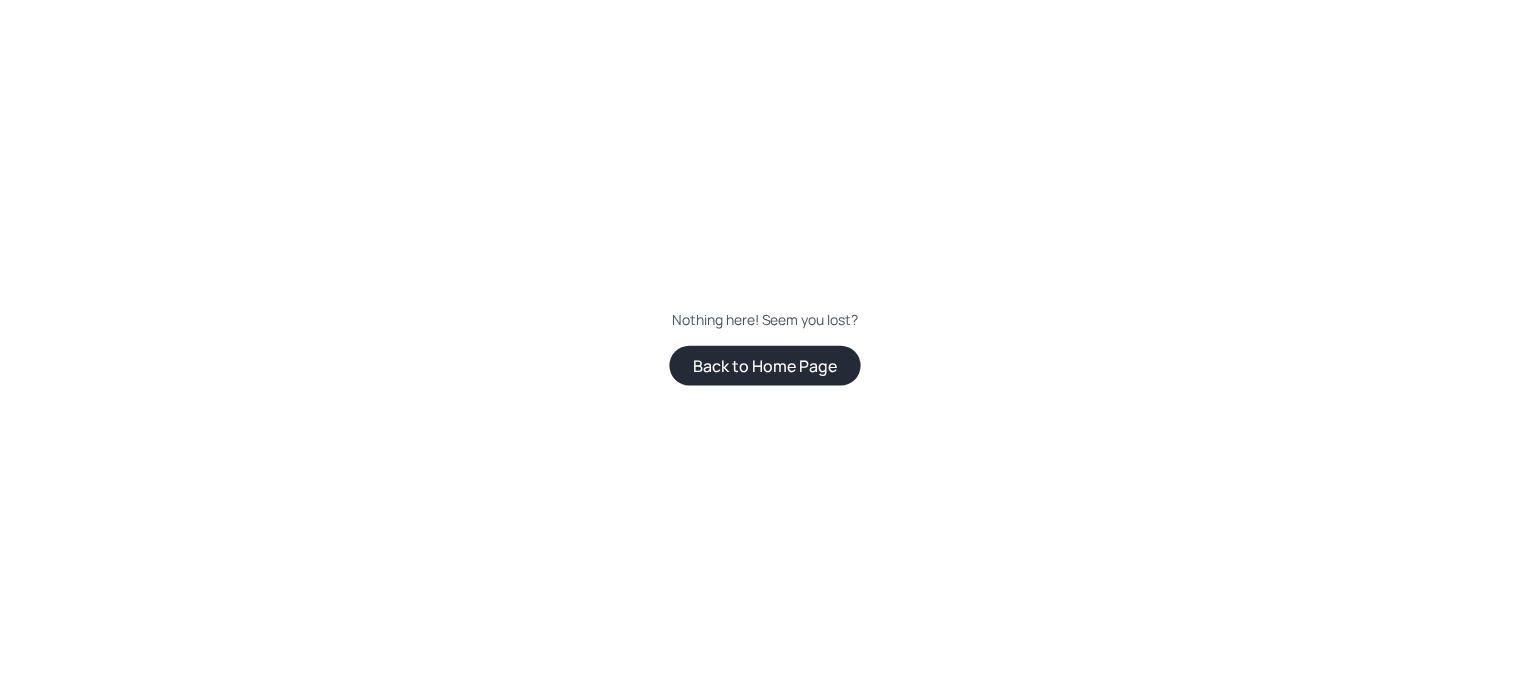 scroll, scrollTop: 0, scrollLeft: 0, axis: both 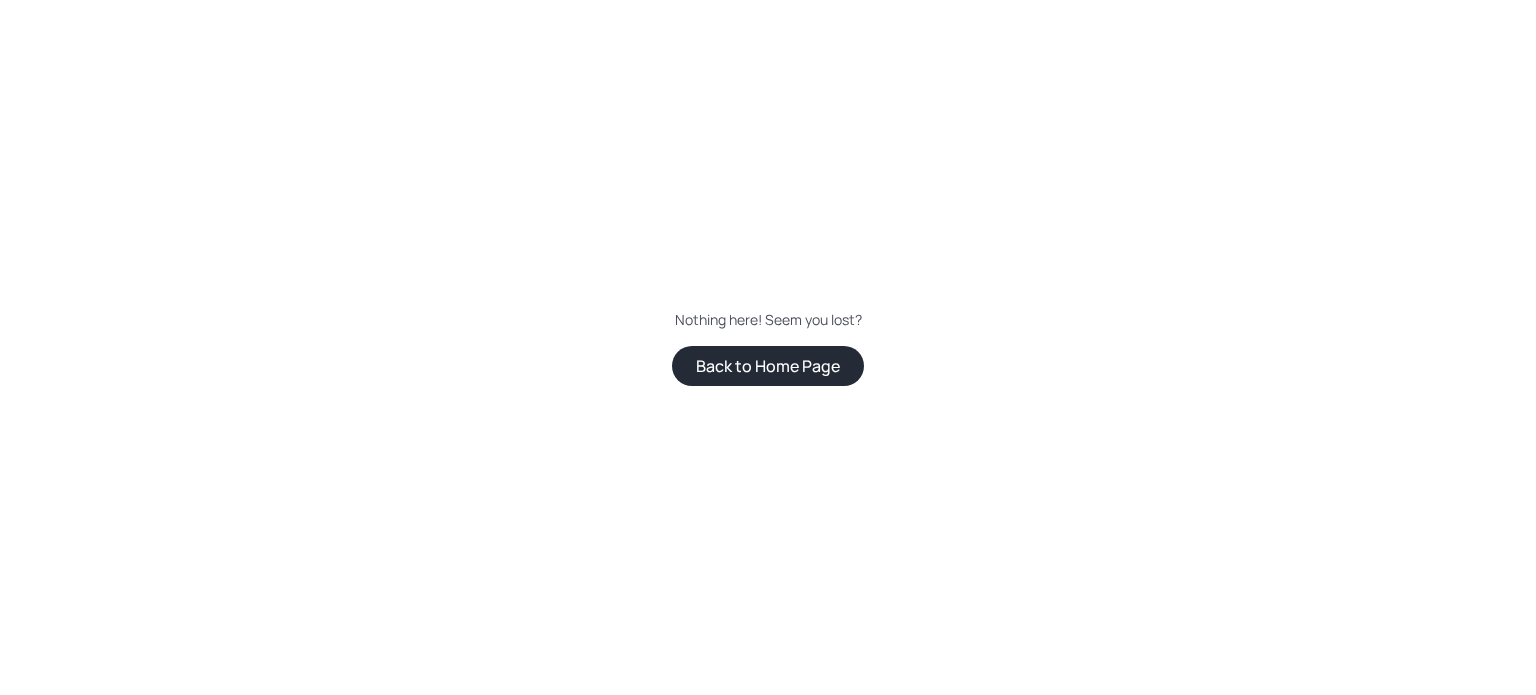 click on "Back to Home Page" at bounding box center (768, 366) 